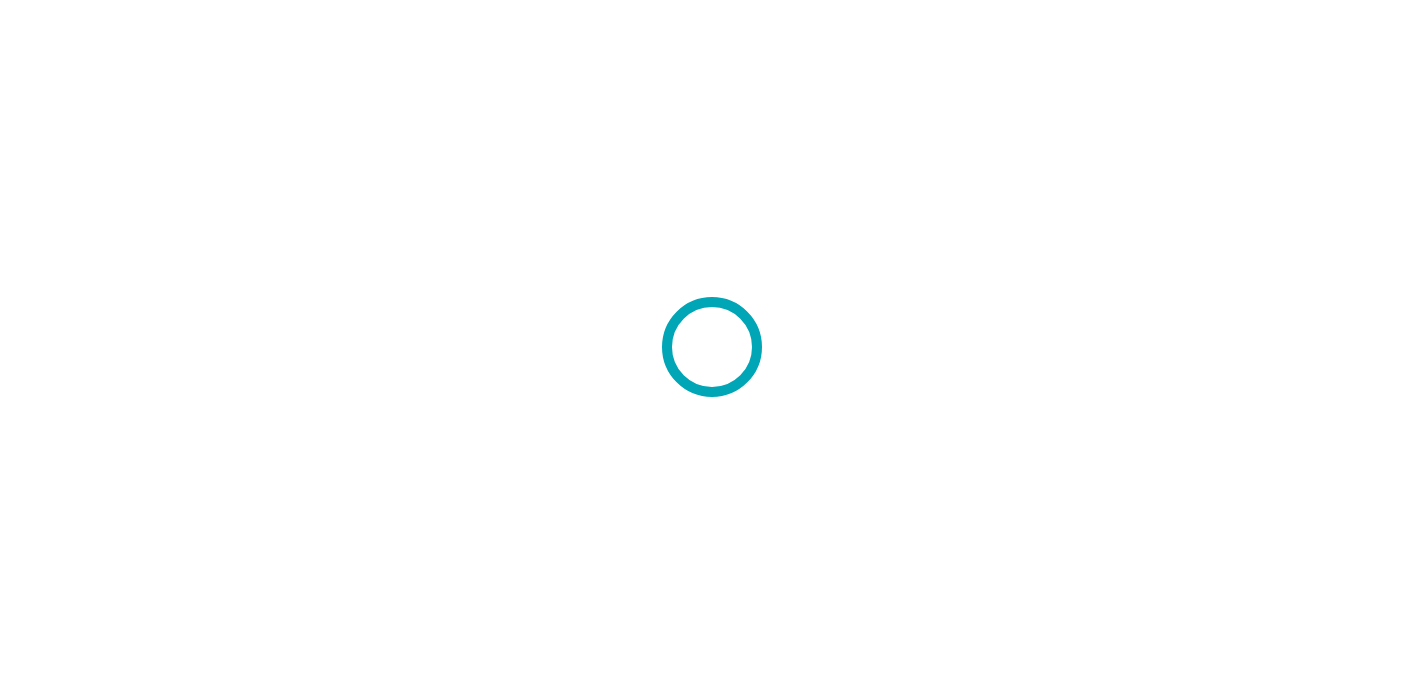 scroll, scrollTop: 0, scrollLeft: 0, axis: both 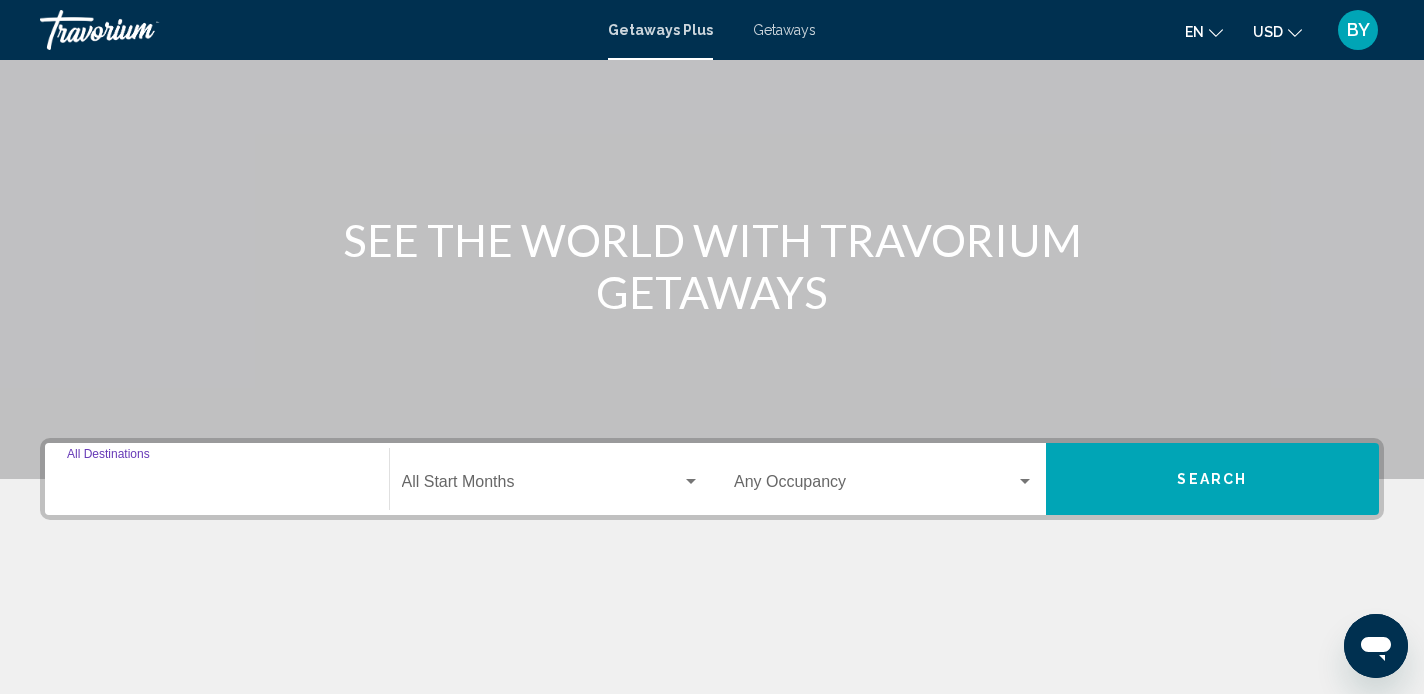 click on "Destination All Destinations" at bounding box center (217, 486) 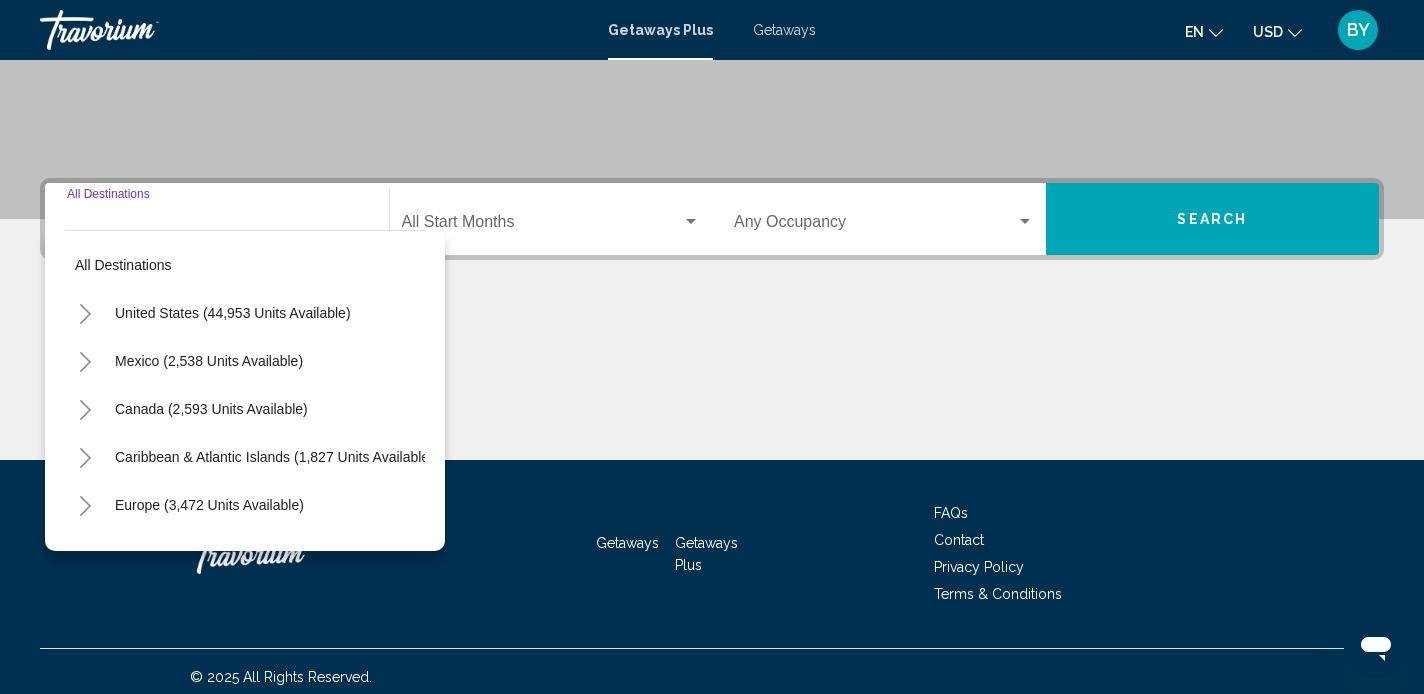 scroll, scrollTop: 392, scrollLeft: 0, axis: vertical 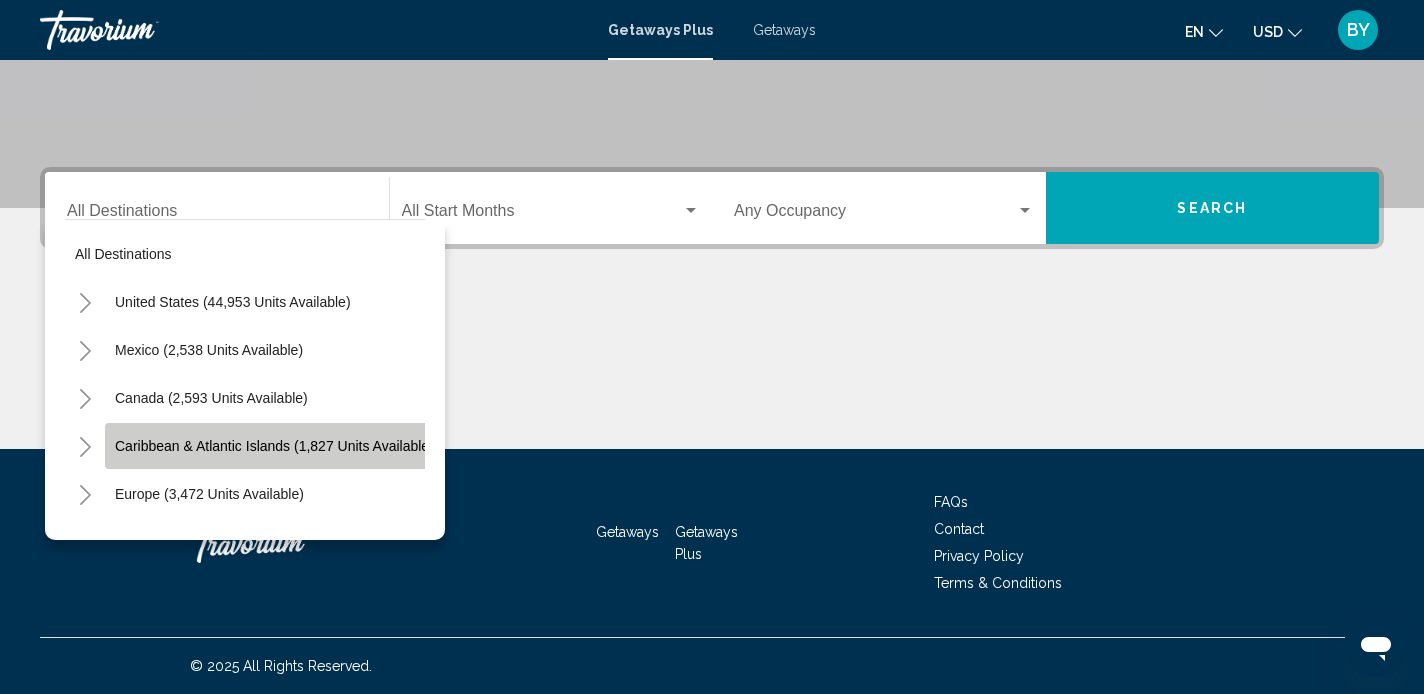 click on "Caribbean & Atlantic Islands (1,827 units available)" 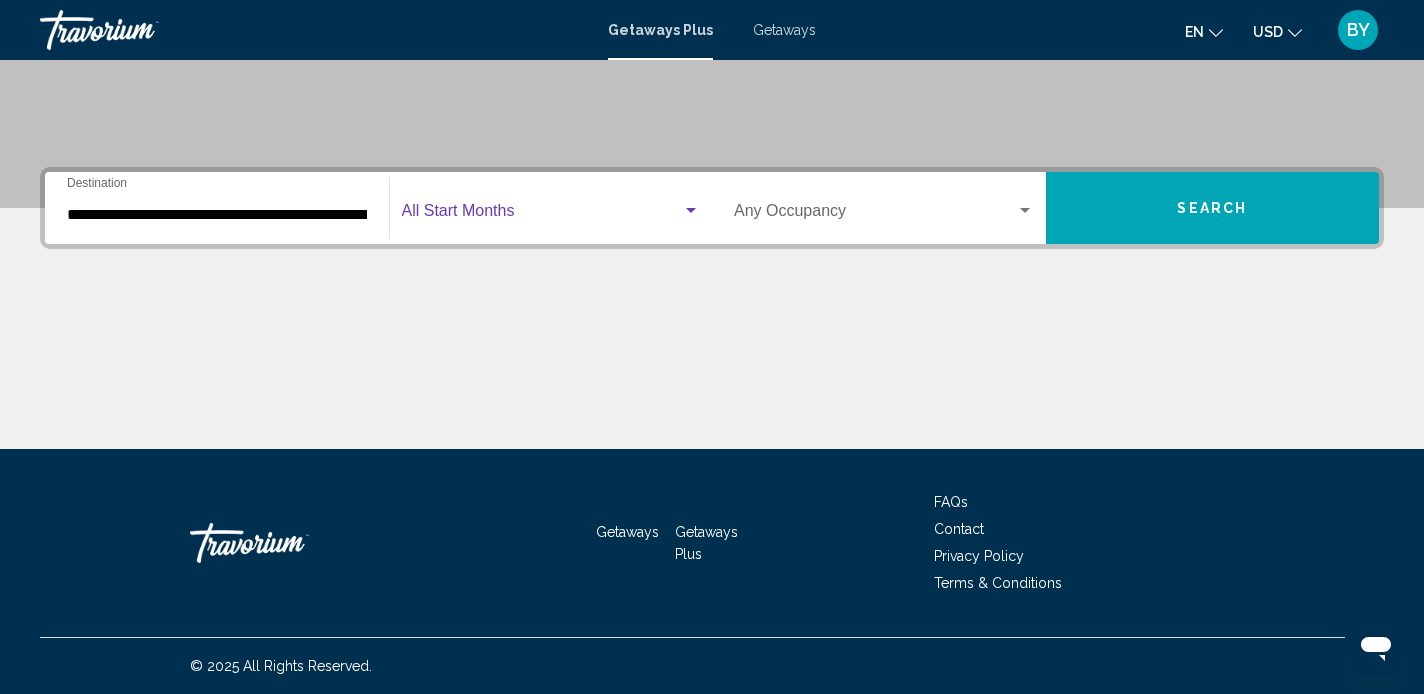 click at bounding box center [691, 210] 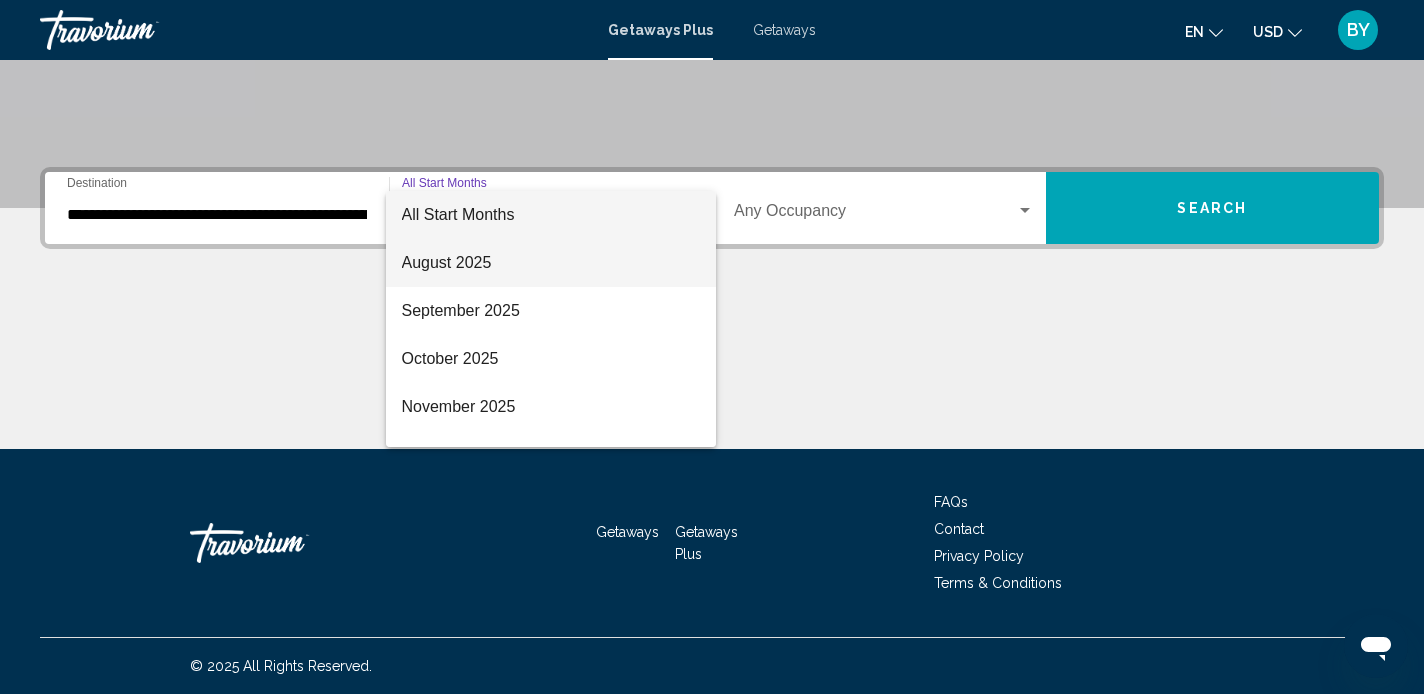click on "August 2025" at bounding box center (551, 263) 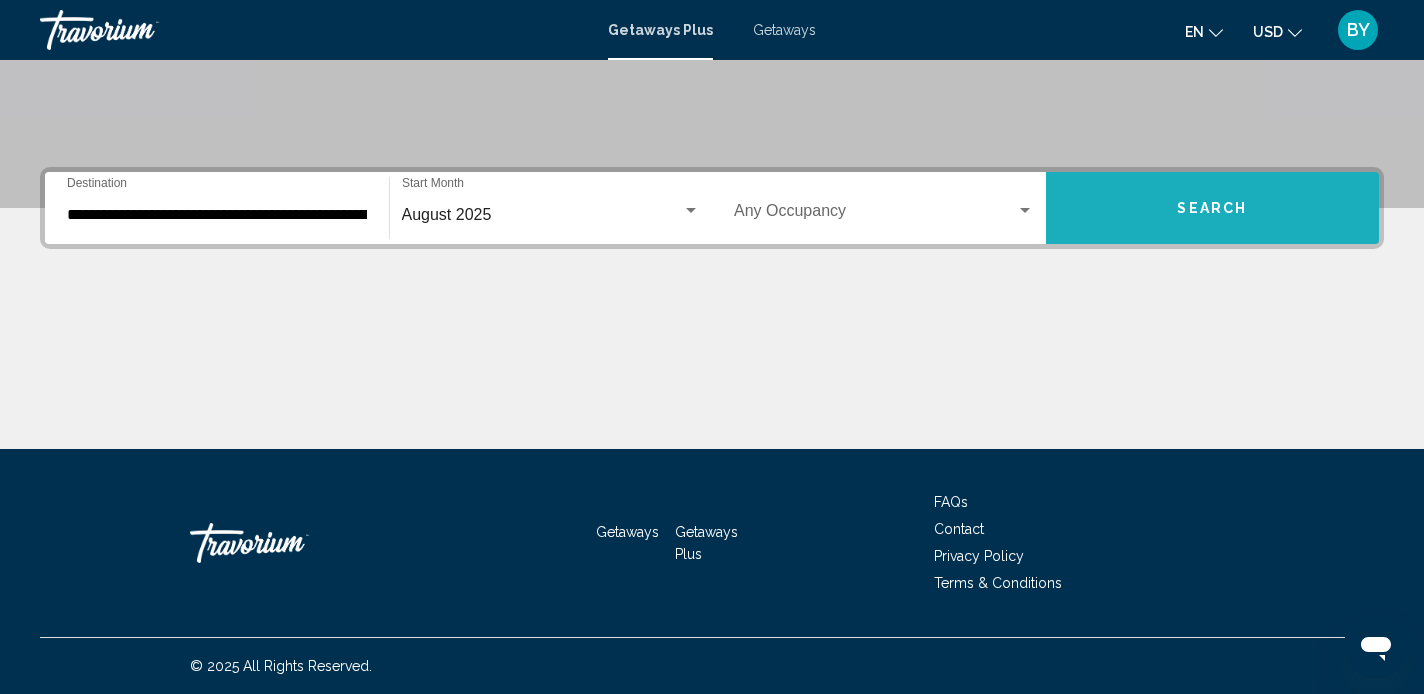 click on "Search" at bounding box center [1212, 209] 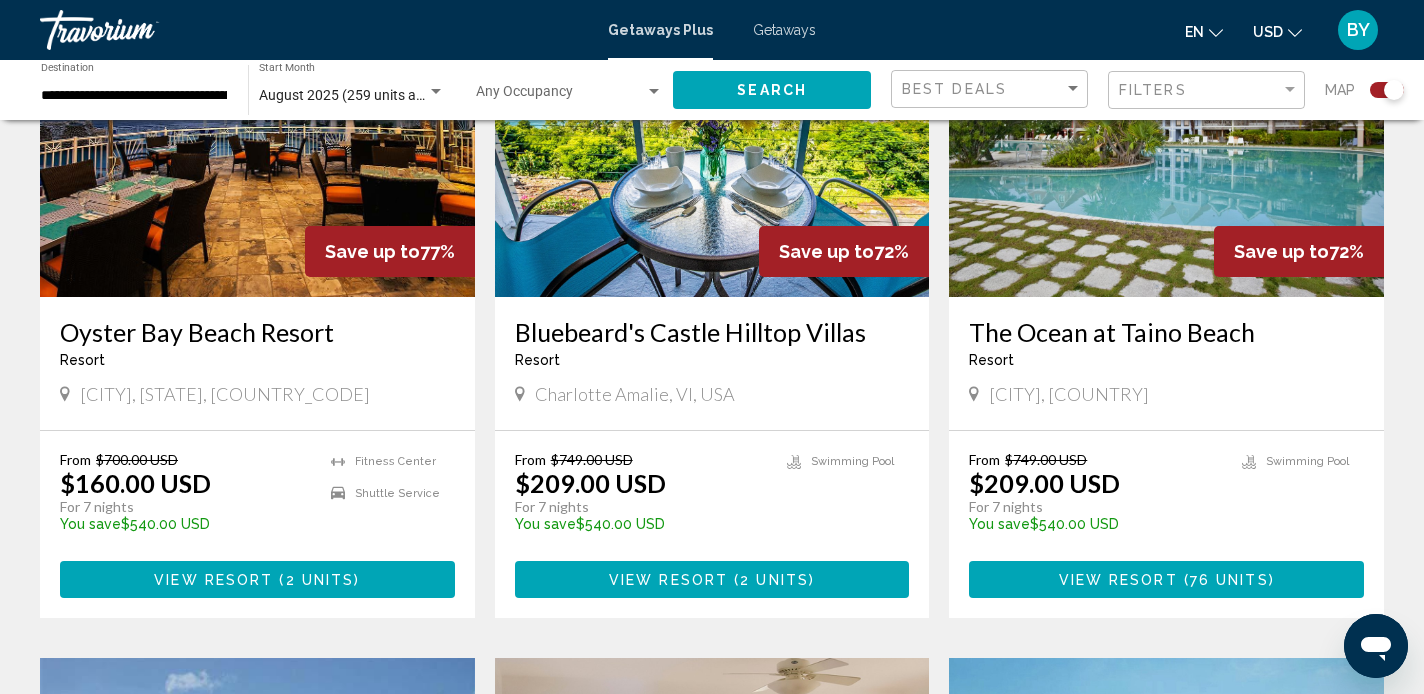 scroll, scrollTop: 855, scrollLeft: 0, axis: vertical 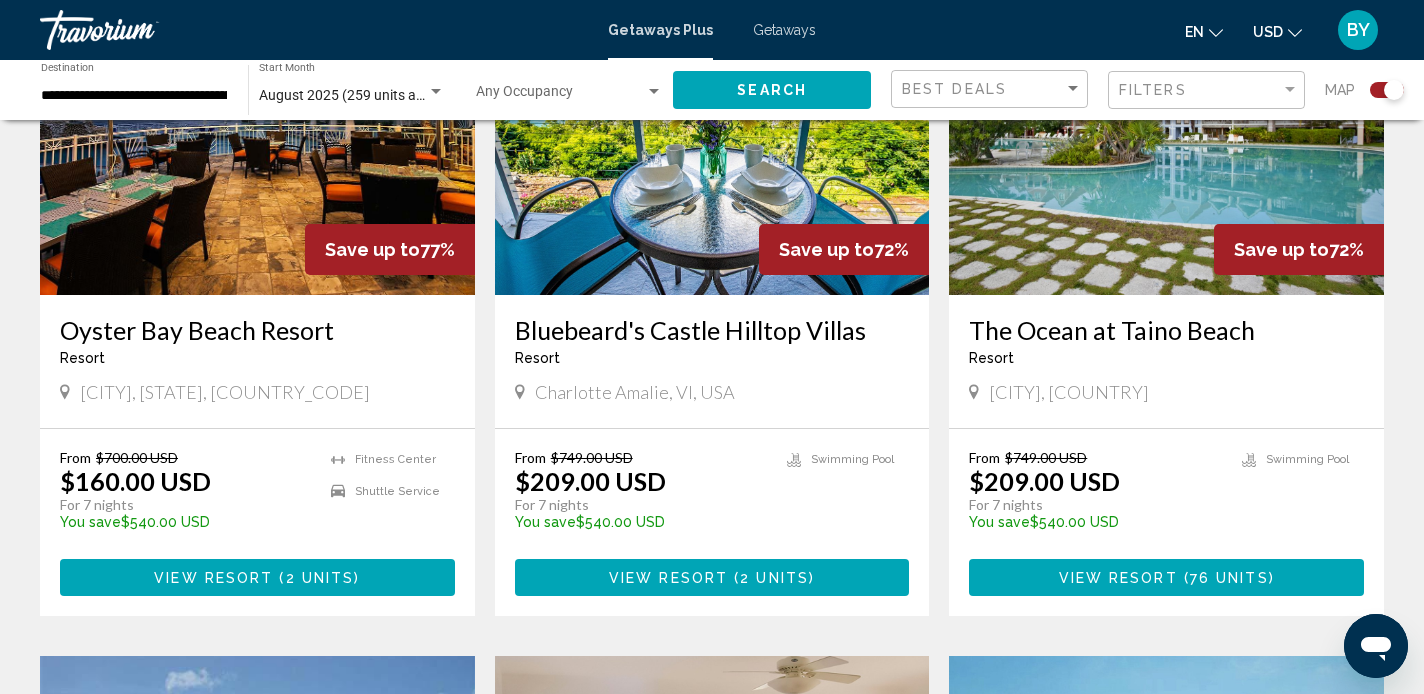 click on "For 7 nights" at bounding box center [185, 505] 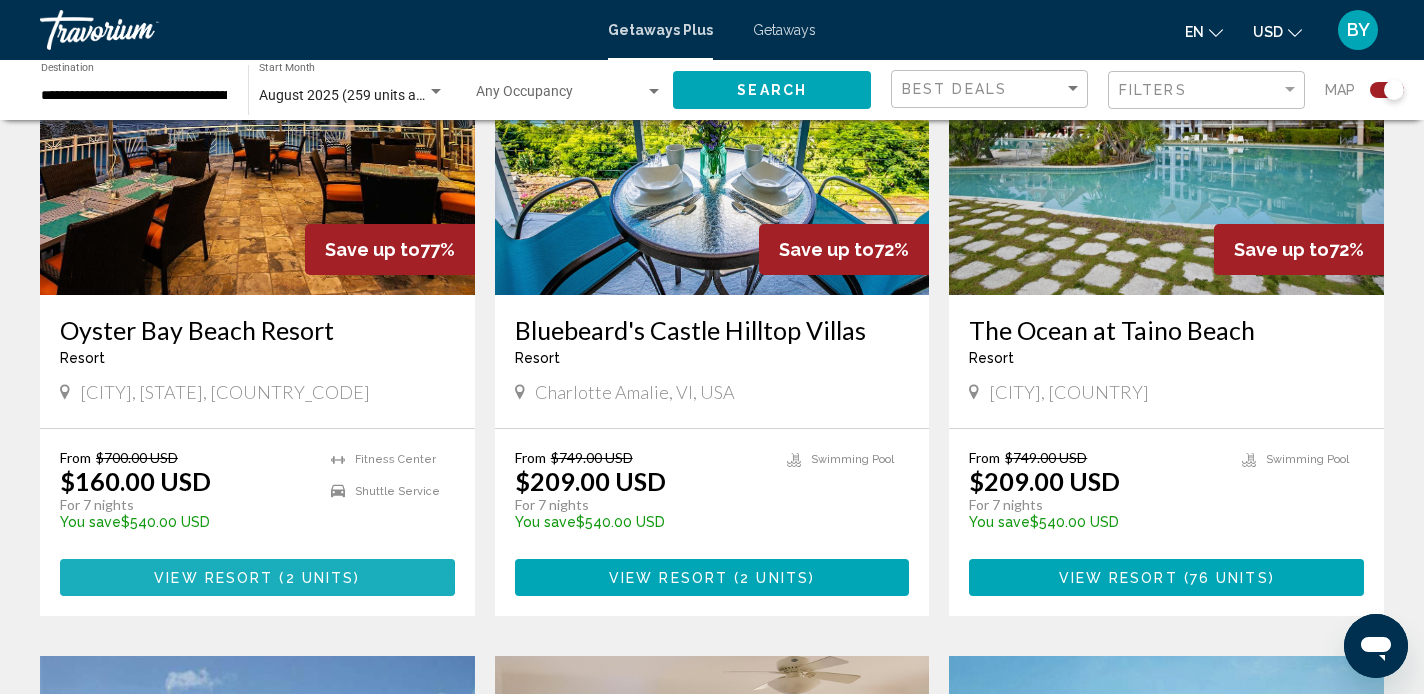 click on "View Resort" at bounding box center [213, 578] 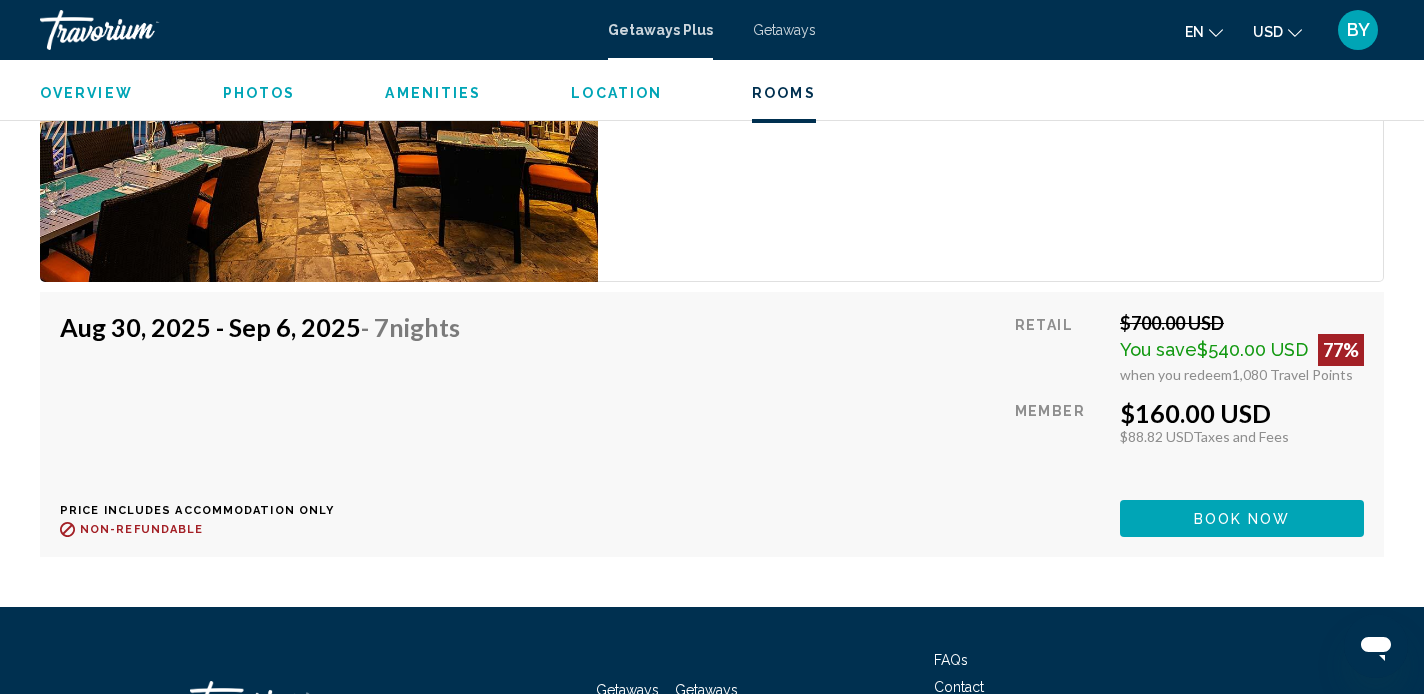 scroll, scrollTop: 3313, scrollLeft: 0, axis: vertical 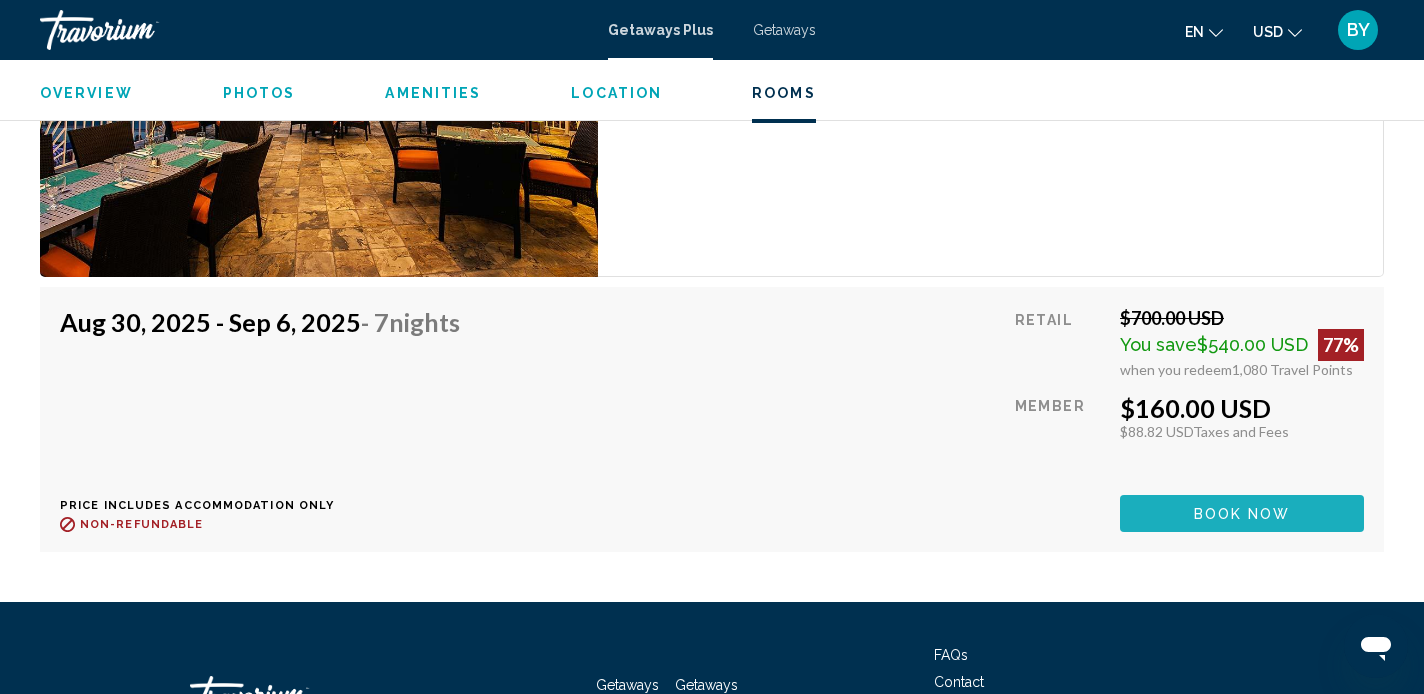 click on "Book now" at bounding box center [1242, 514] 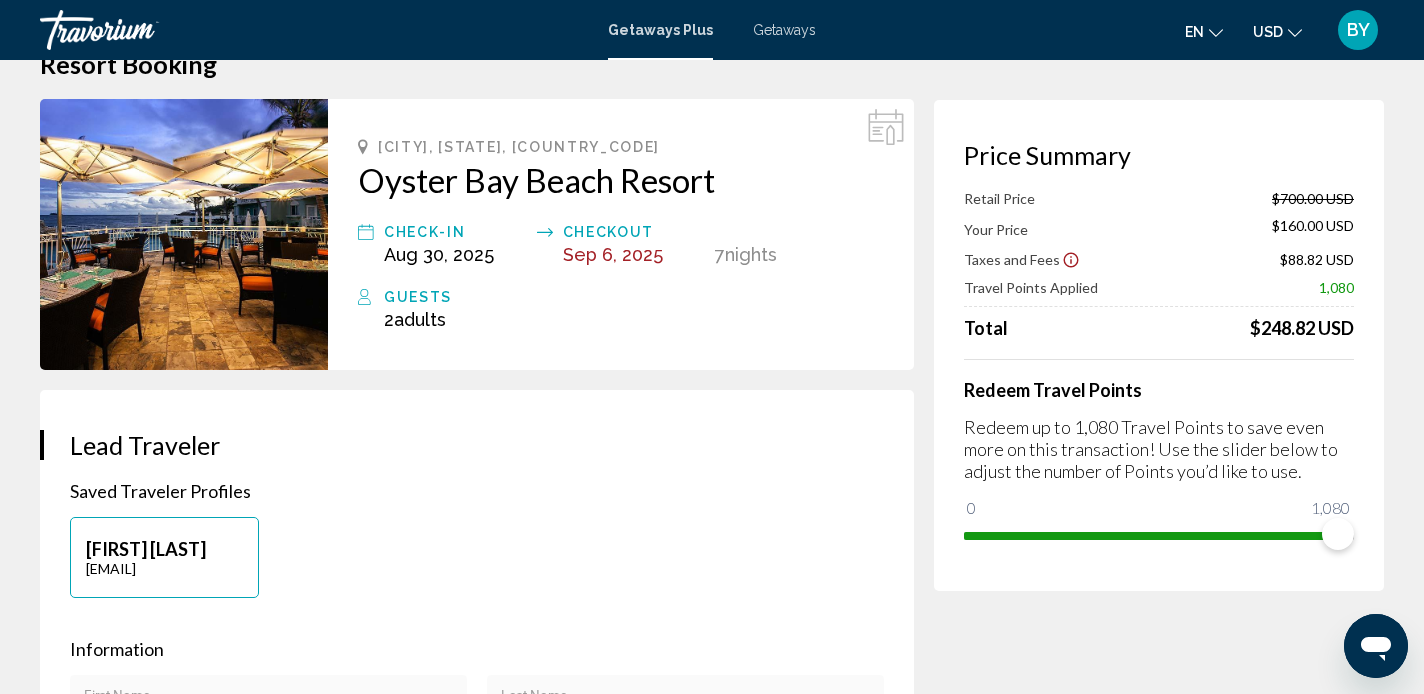 scroll, scrollTop: 60, scrollLeft: 0, axis: vertical 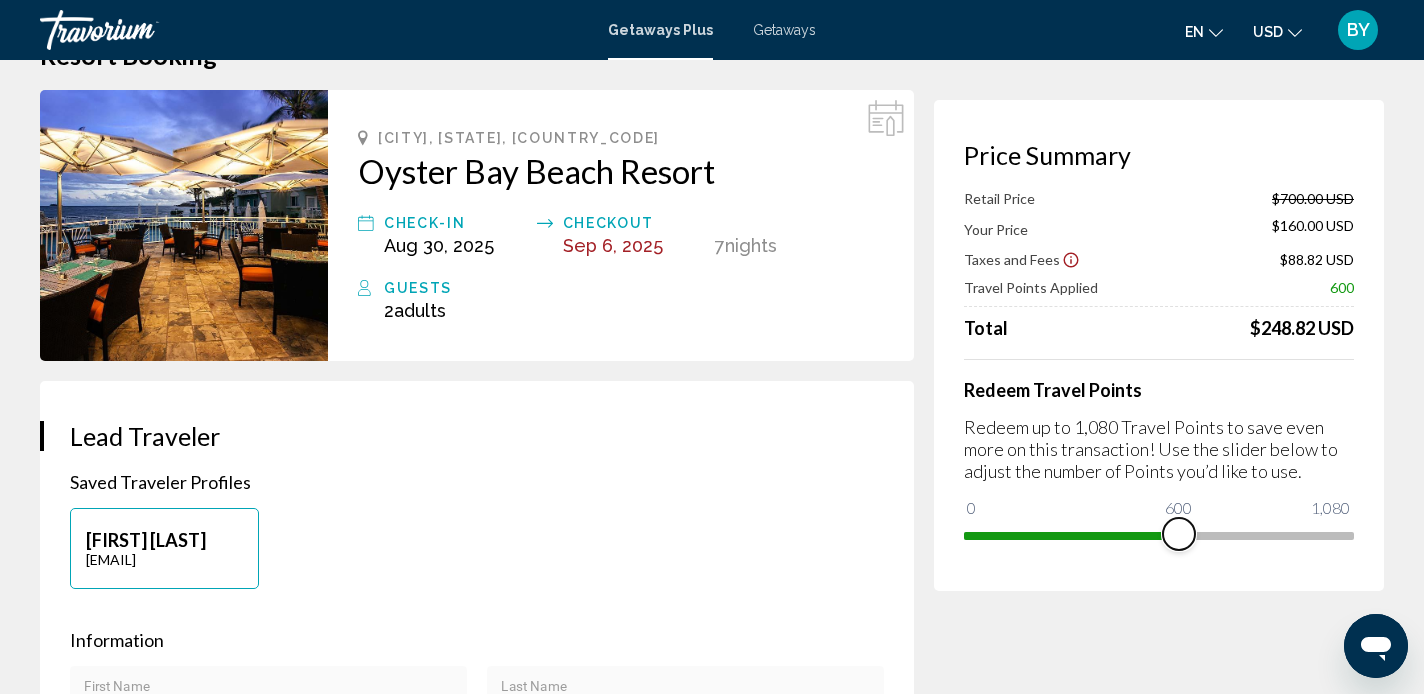 drag, startPoint x: 1335, startPoint y: 527, endPoint x: 1179, endPoint y: 540, distance: 156.54073 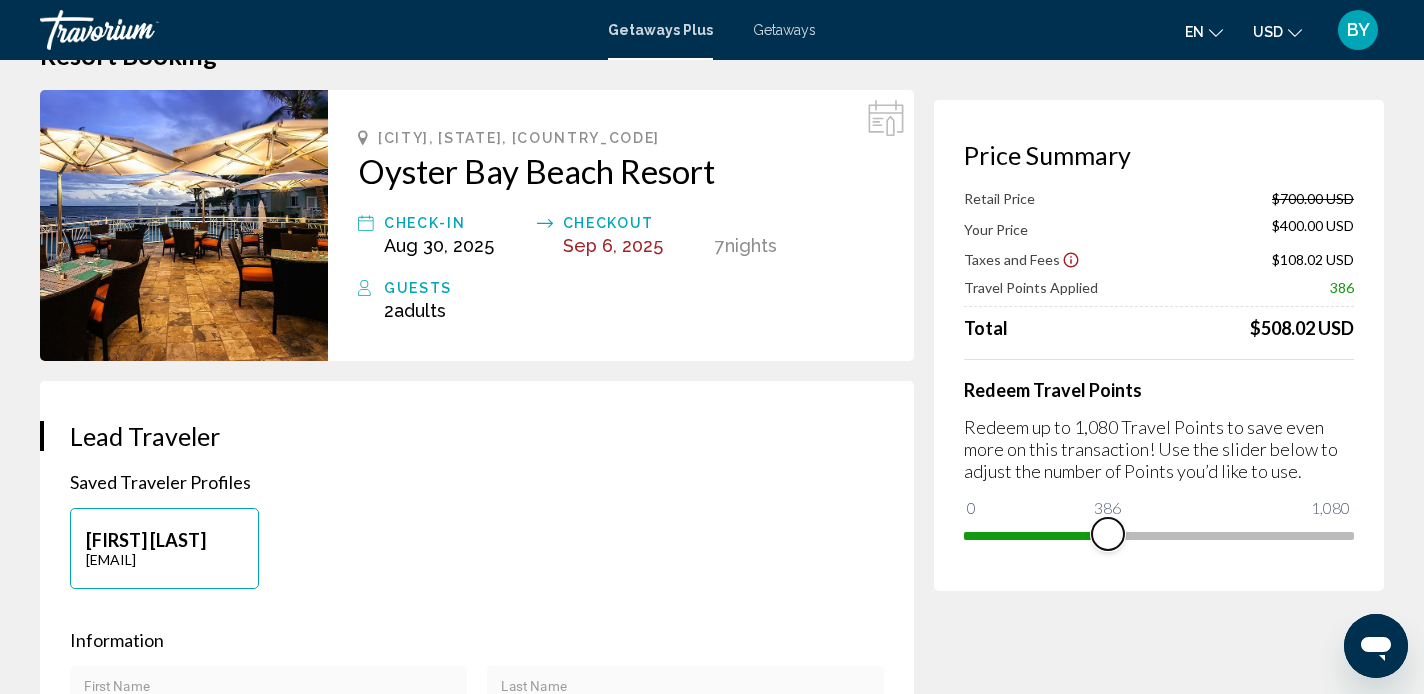 drag, startPoint x: 1179, startPoint y: 540, endPoint x: 1102, endPoint y: 547, distance: 77.31753 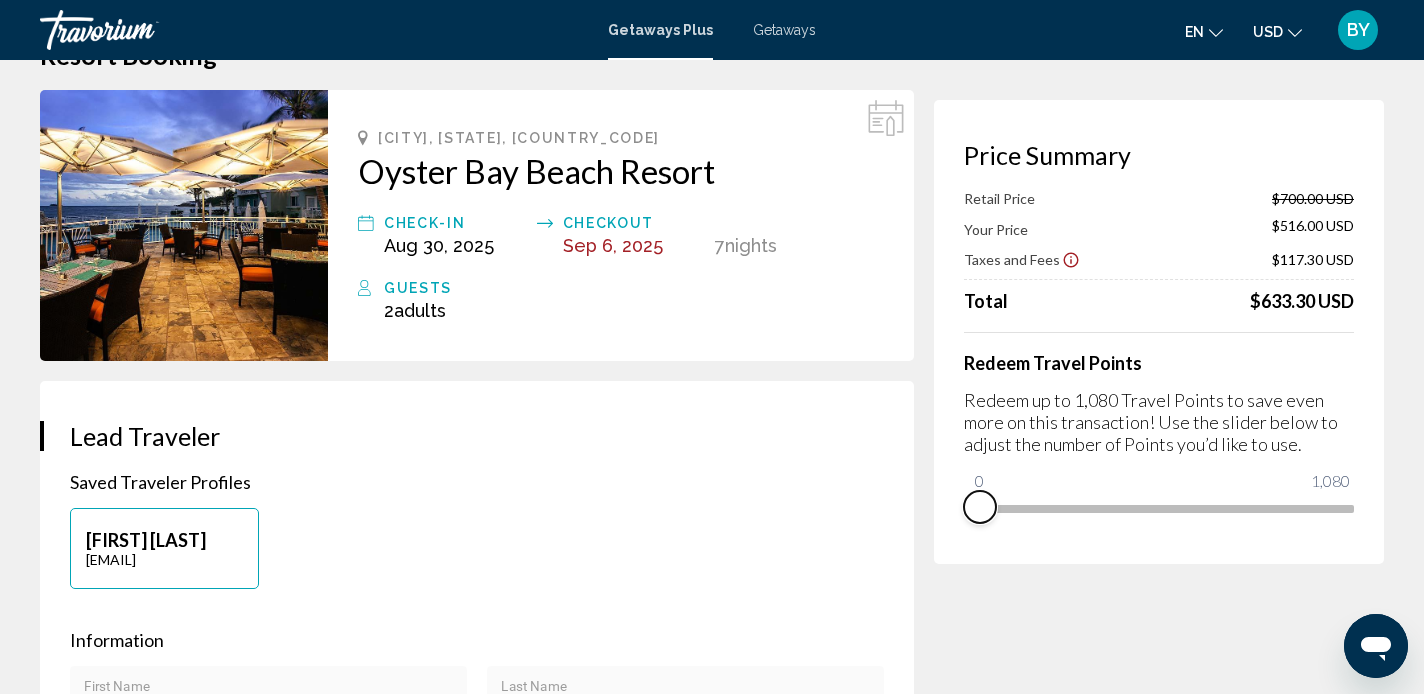drag, startPoint x: 1102, startPoint y: 547, endPoint x: 946, endPoint y: 570, distance: 157.6864 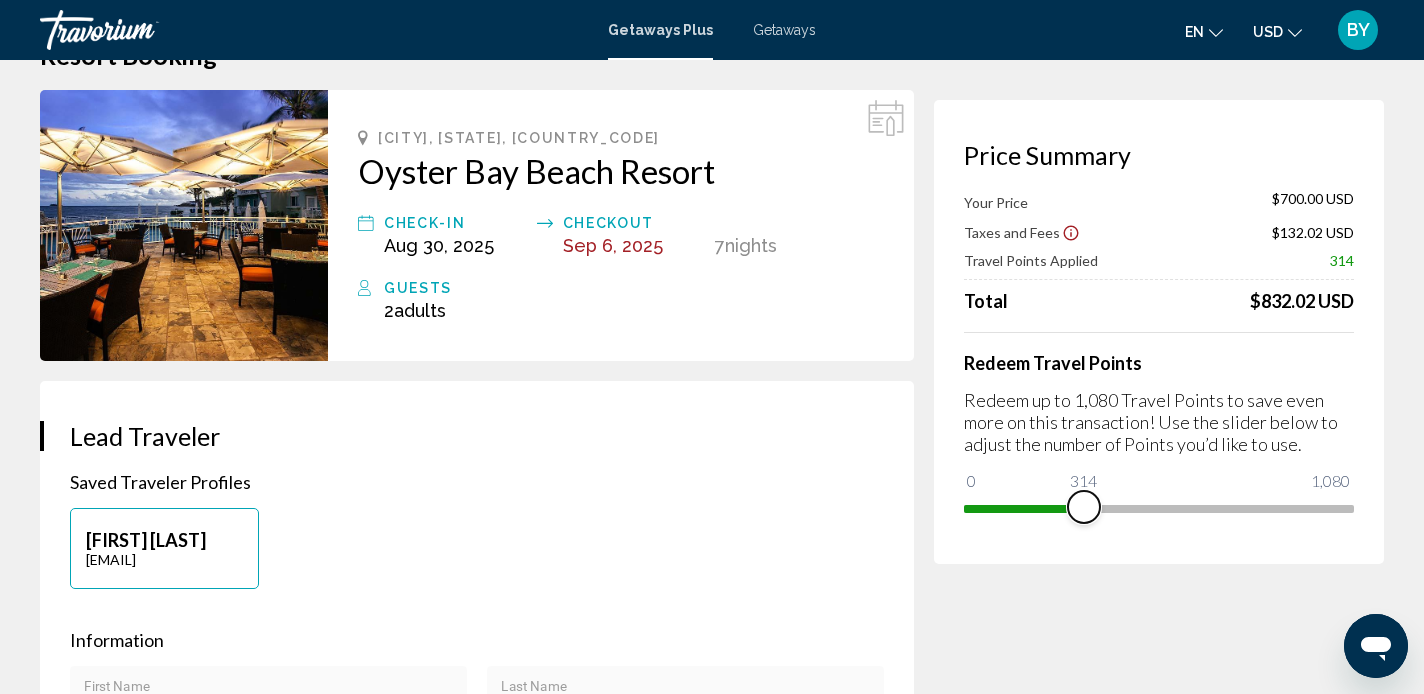 drag, startPoint x: 984, startPoint y: 471, endPoint x: 1084, endPoint y: 470, distance: 100.005 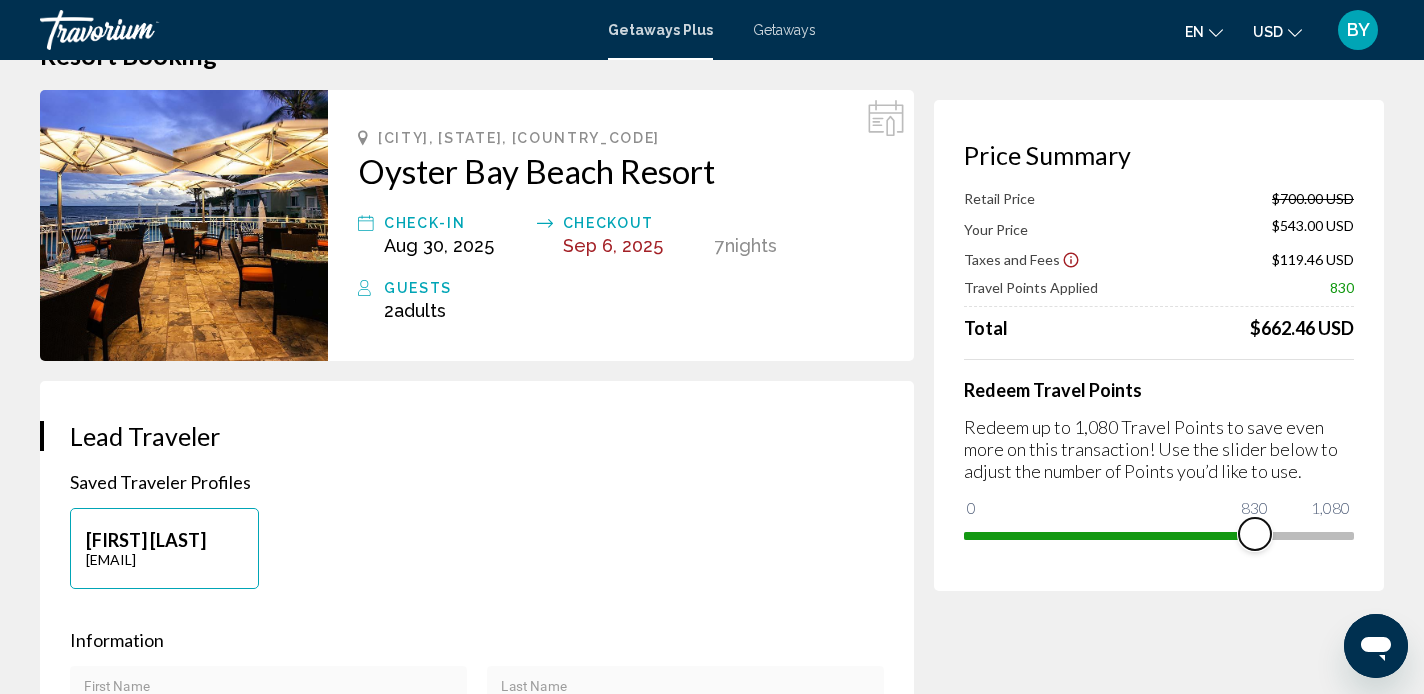 drag, startPoint x: 1092, startPoint y: 529, endPoint x: 1253, endPoint y: 507, distance: 162.49615 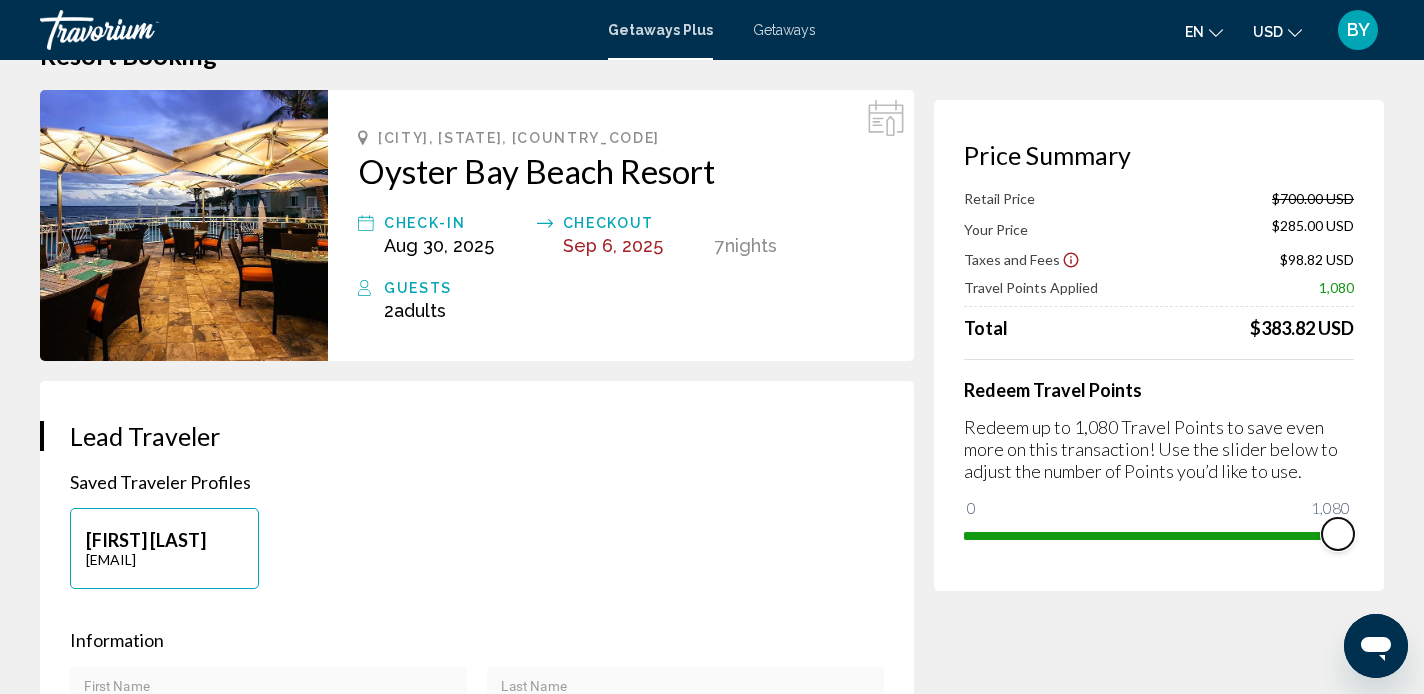 drag, startPoint x: 1258, startPoint y: 526, endPoint x: 1351, endPoint y: 527, distance: 93.00538 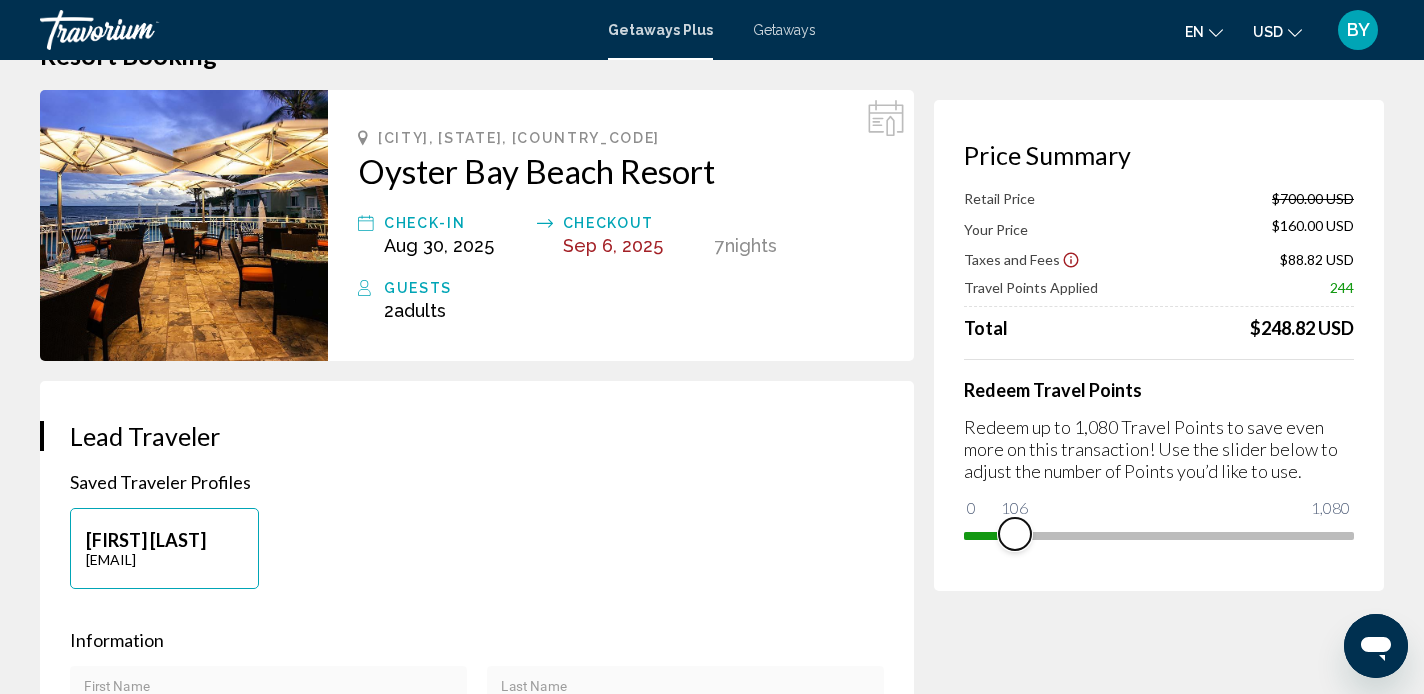 drag, startPoint x: 1351, startPoint y: 527, endPoint x: 959, endPoint y: 517, distance: 392.12753 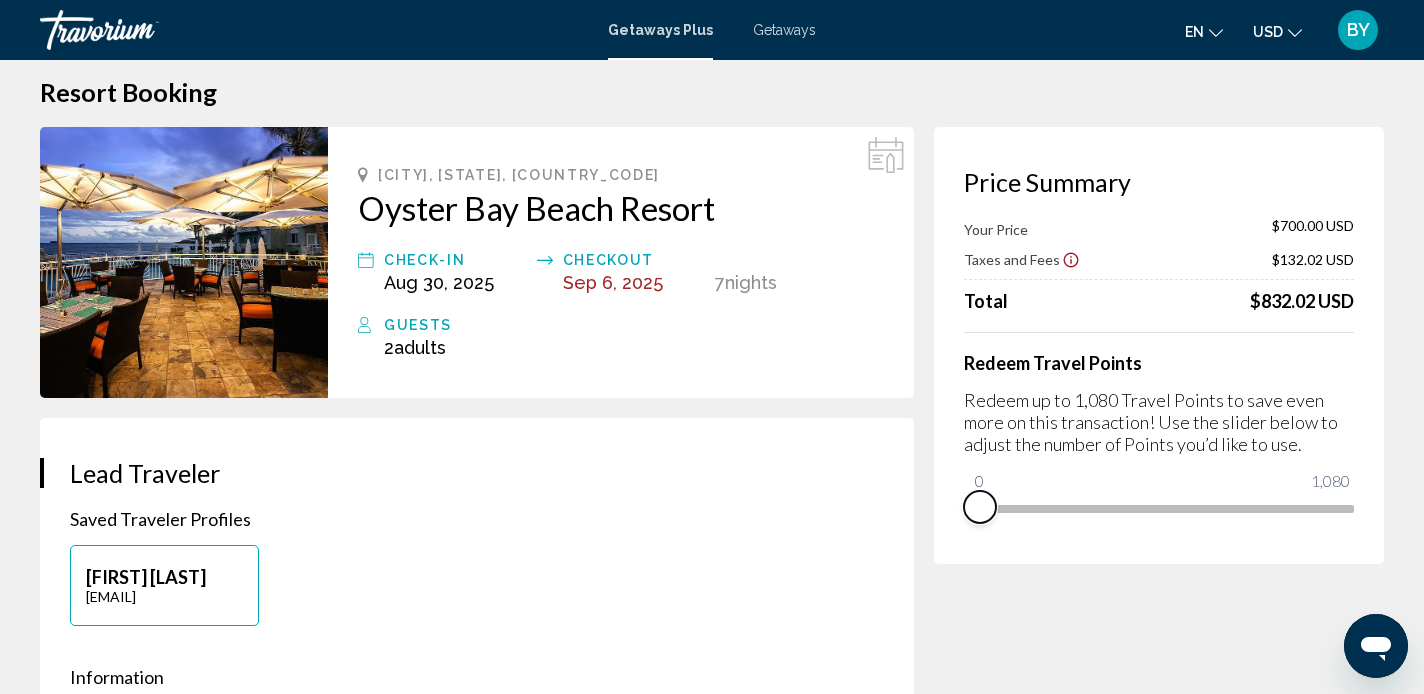 scroll, scrollTop: 0, scrollLeft: 0, axis: both 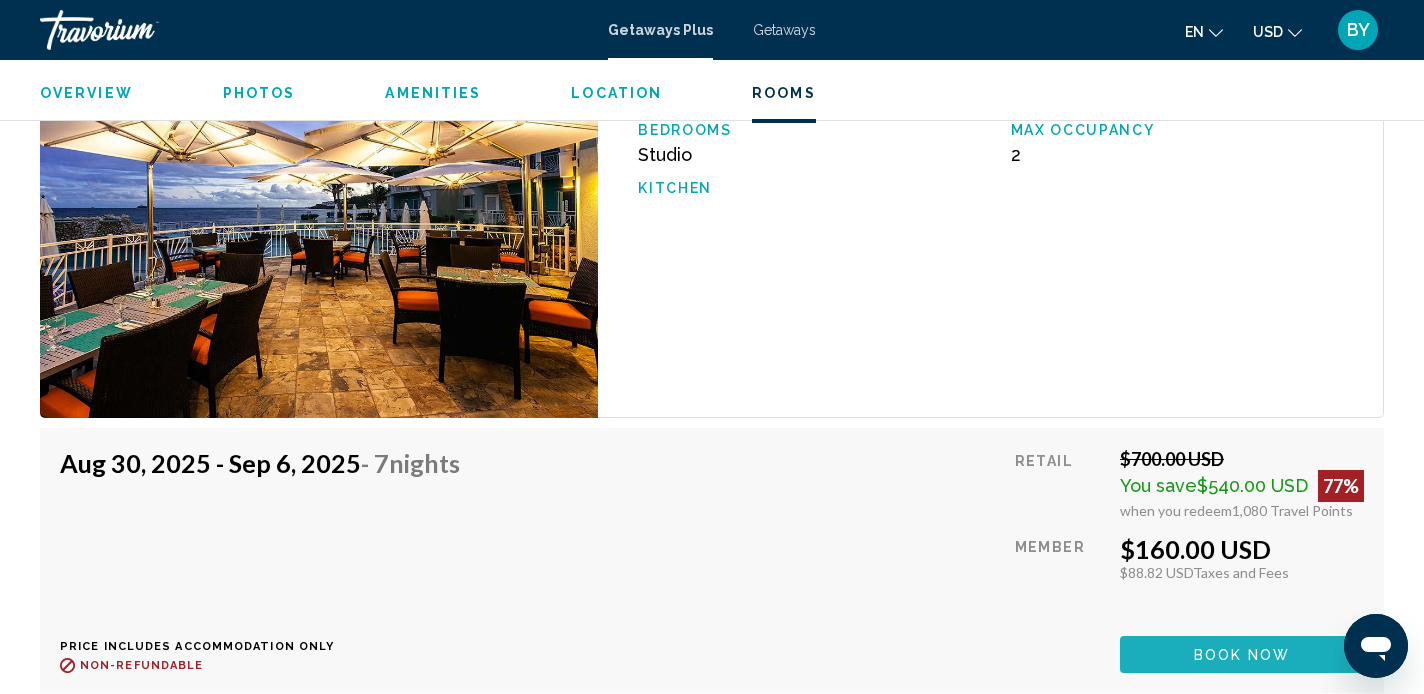 click on "Book now" at bounding box center (1242, 655) 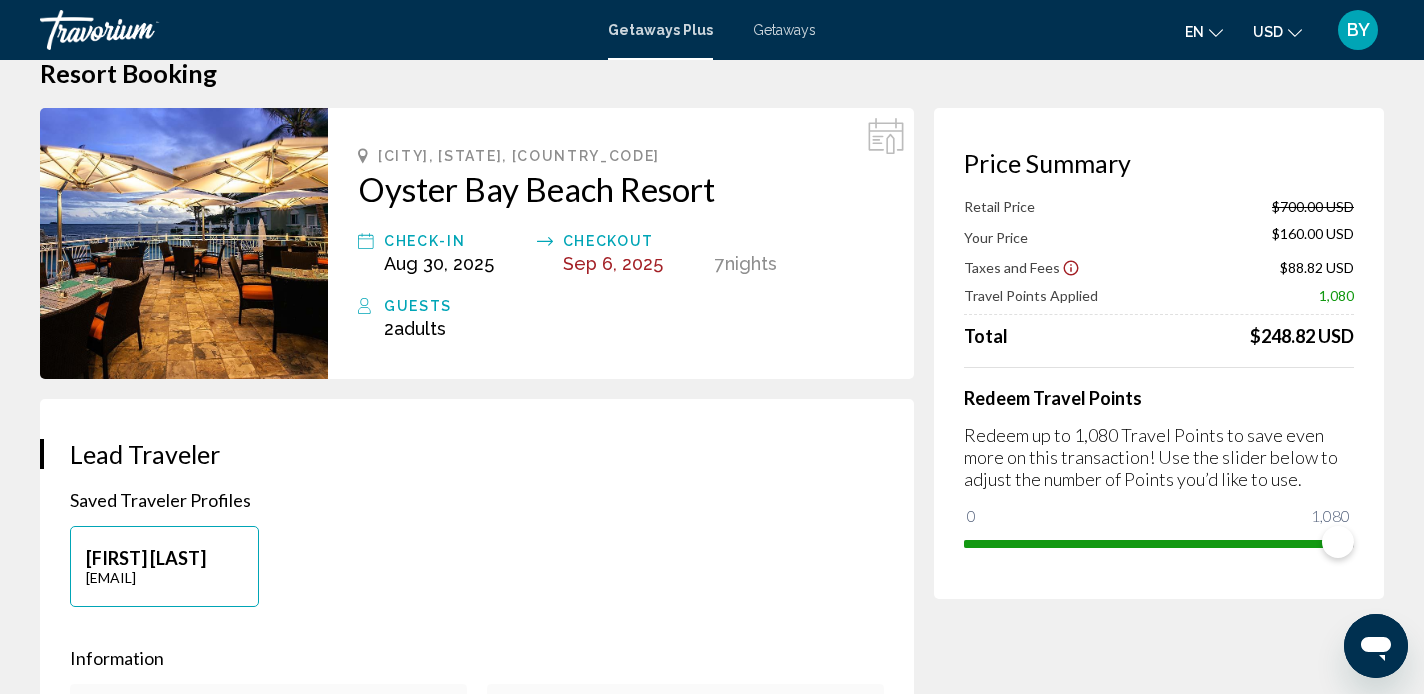 scroll, scrollTop: 24, scrollLeft: 0, axis: vertical 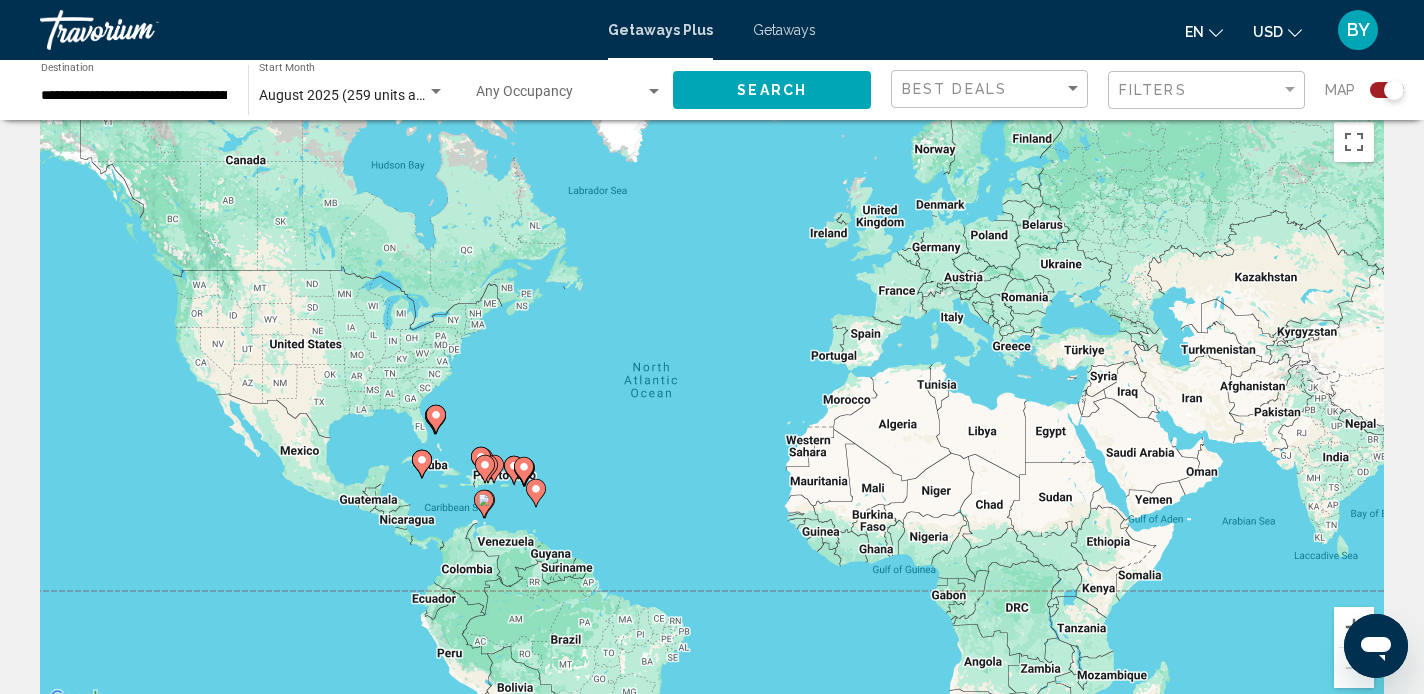 click at bounding box center (140, 30) 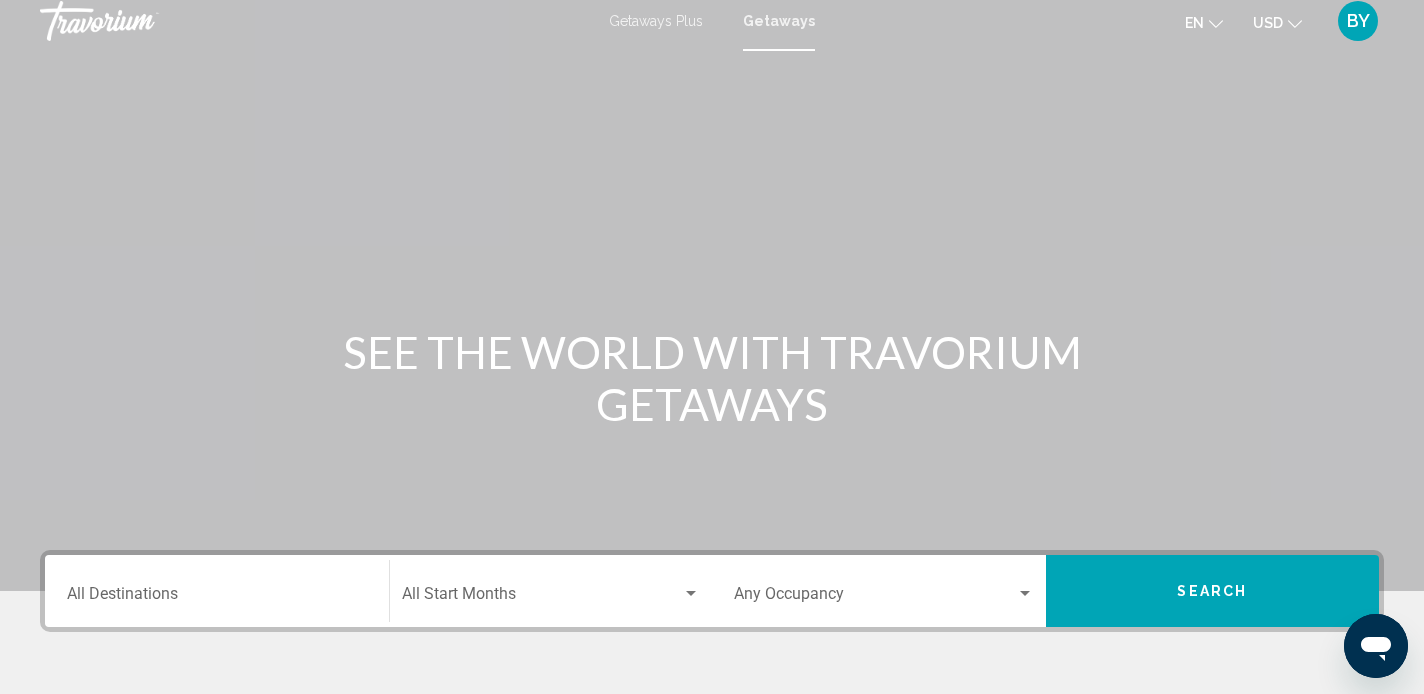 scroll, scrollTop: 0, scrollLeft: 0, axis: both 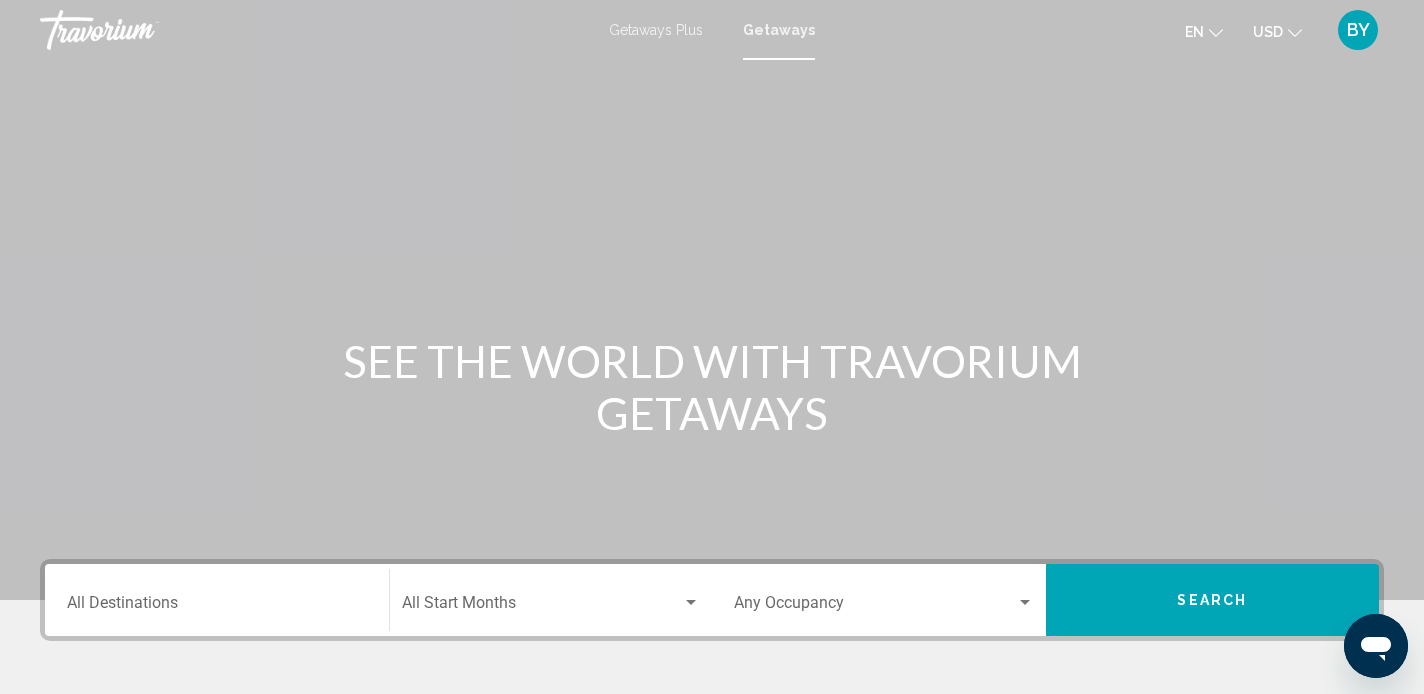 click at bounding box center (140, 30) 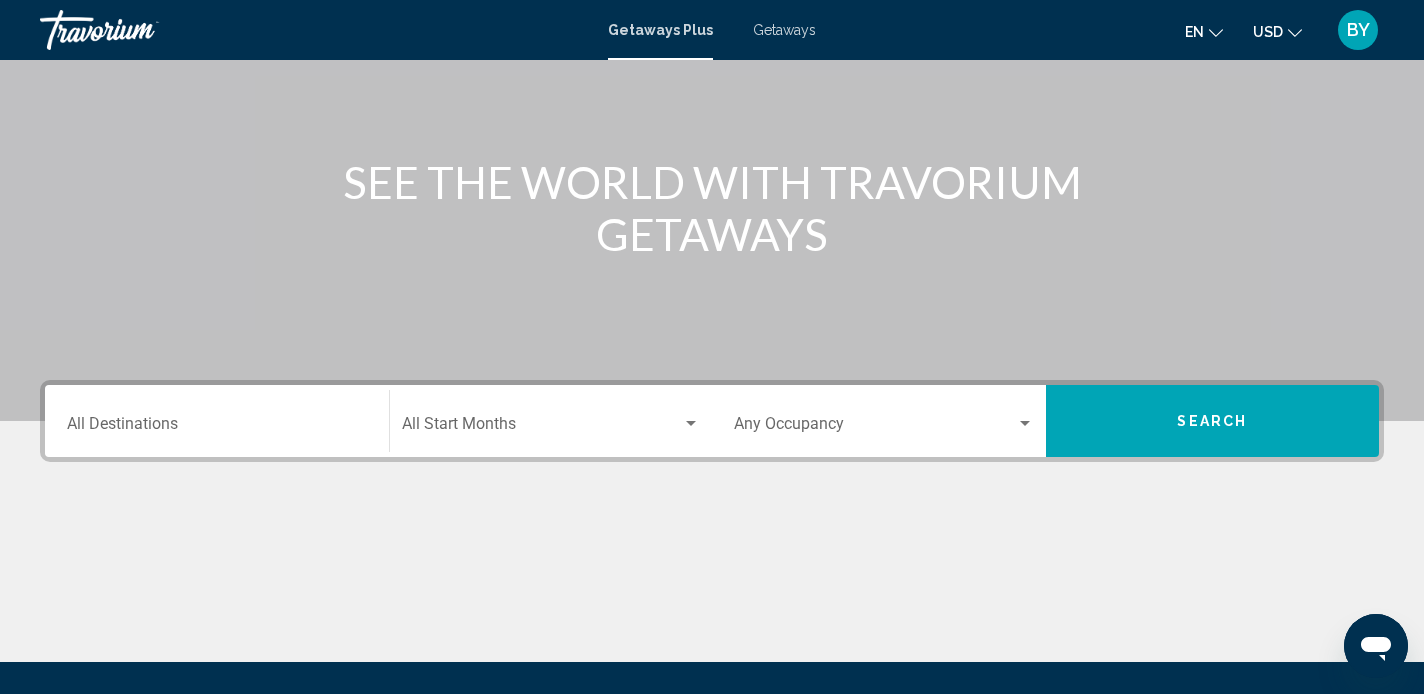 scroll, scrollTop: 183, scrollLeft: 0, axis: vertical 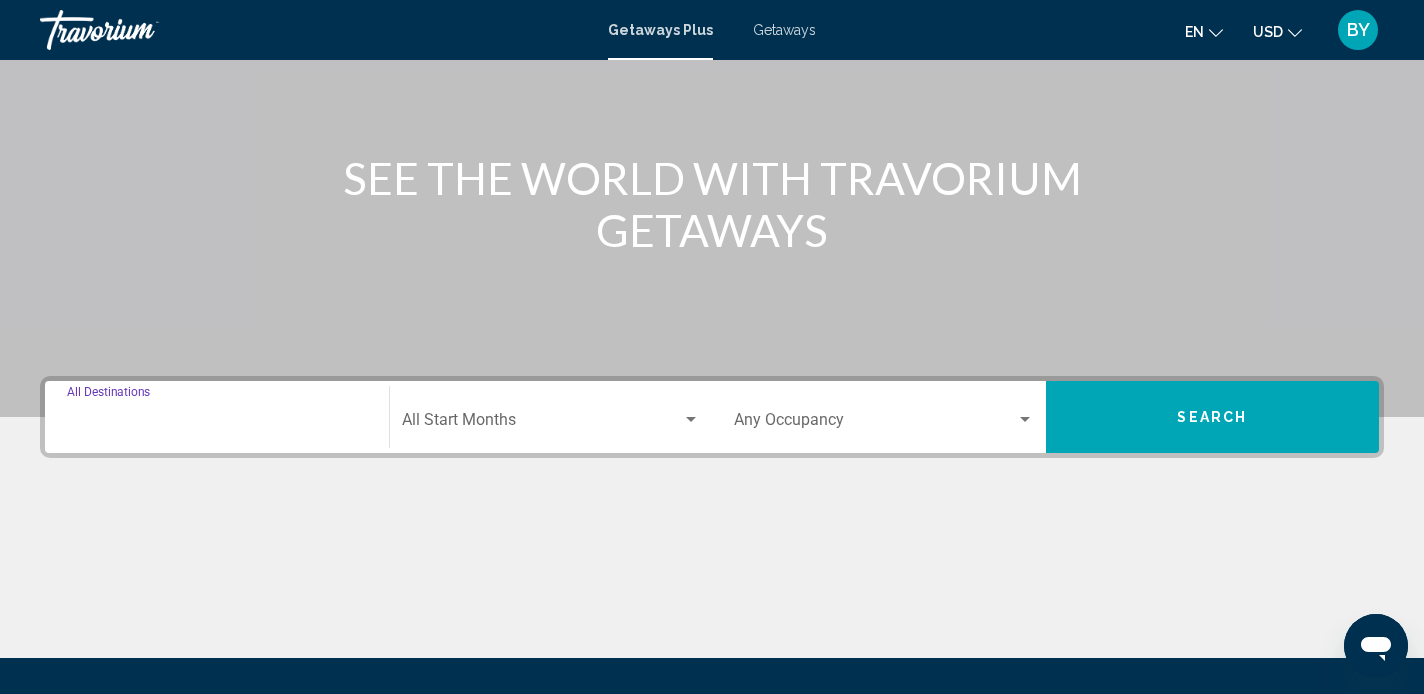 click on "Destination All Destinations" at bounding box center [217, 424] 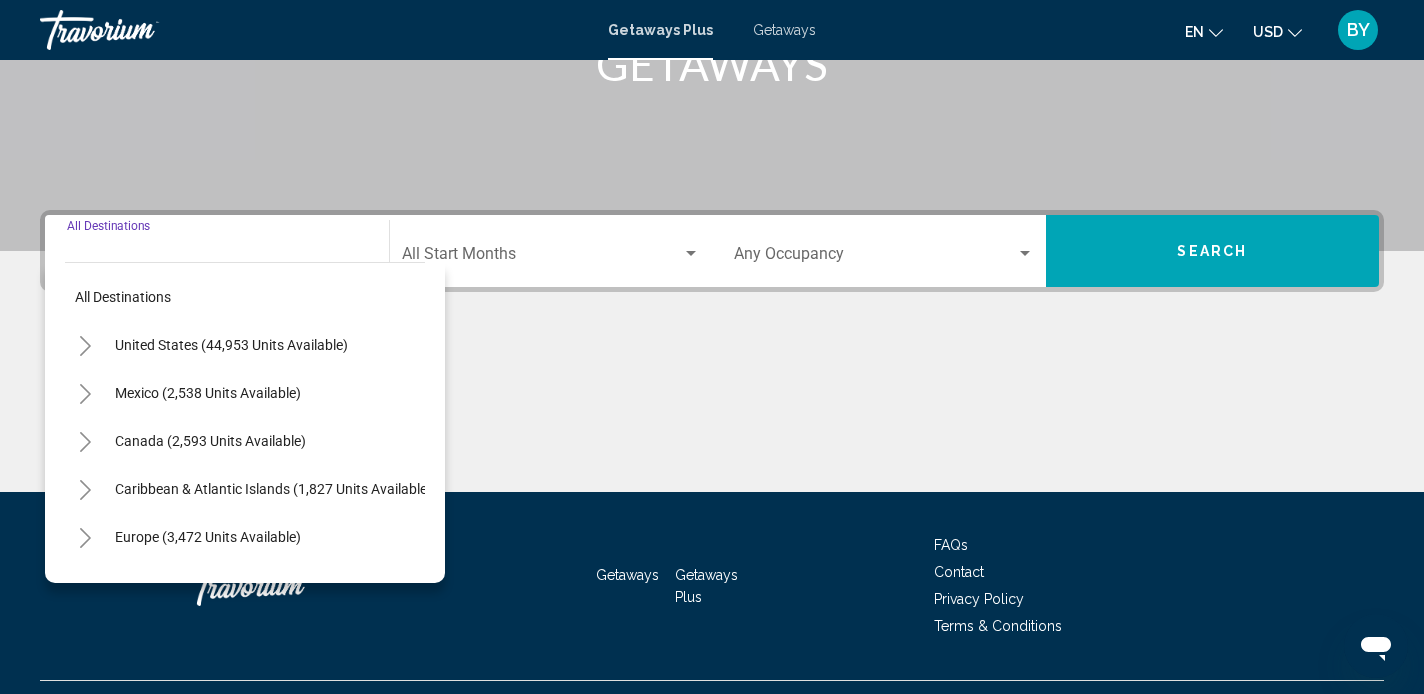 scroll, scrollTop: 392, scrollLeft: 0, axis: vertical 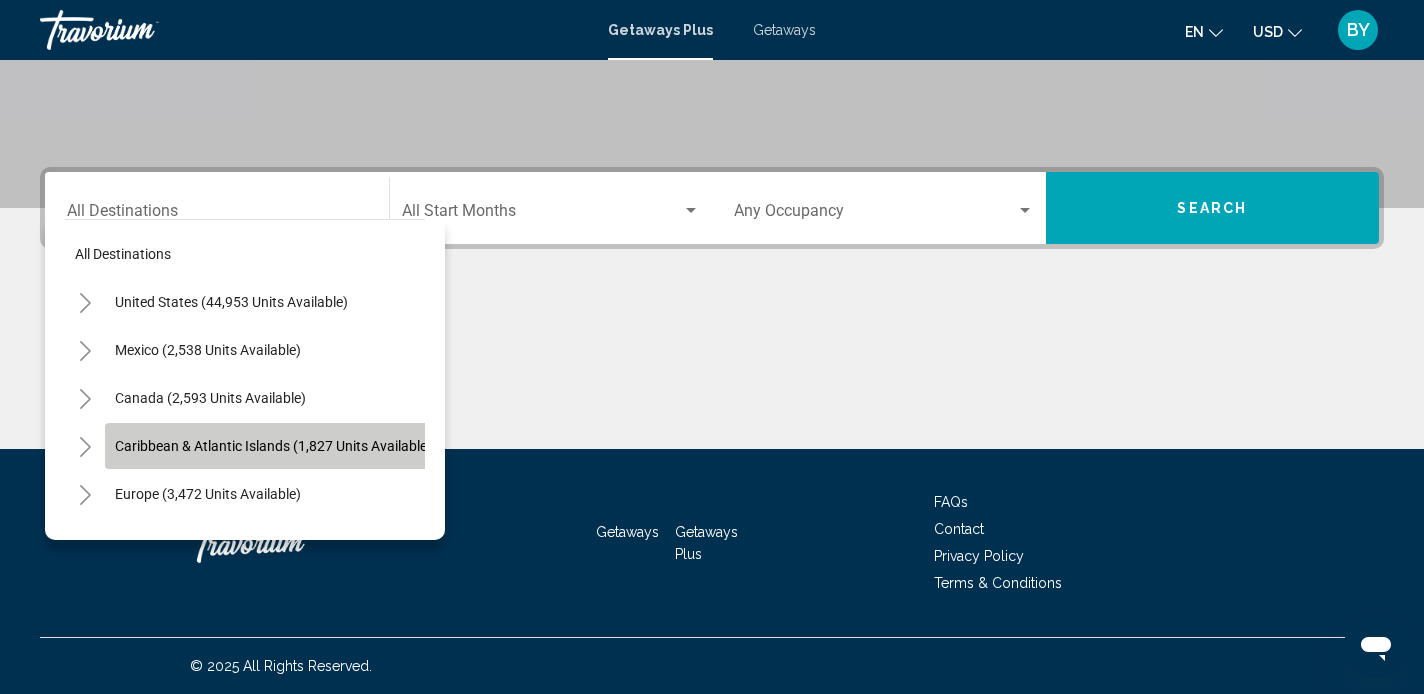 click on "Caribbean & Atlantic Islands (1,827 units available)" 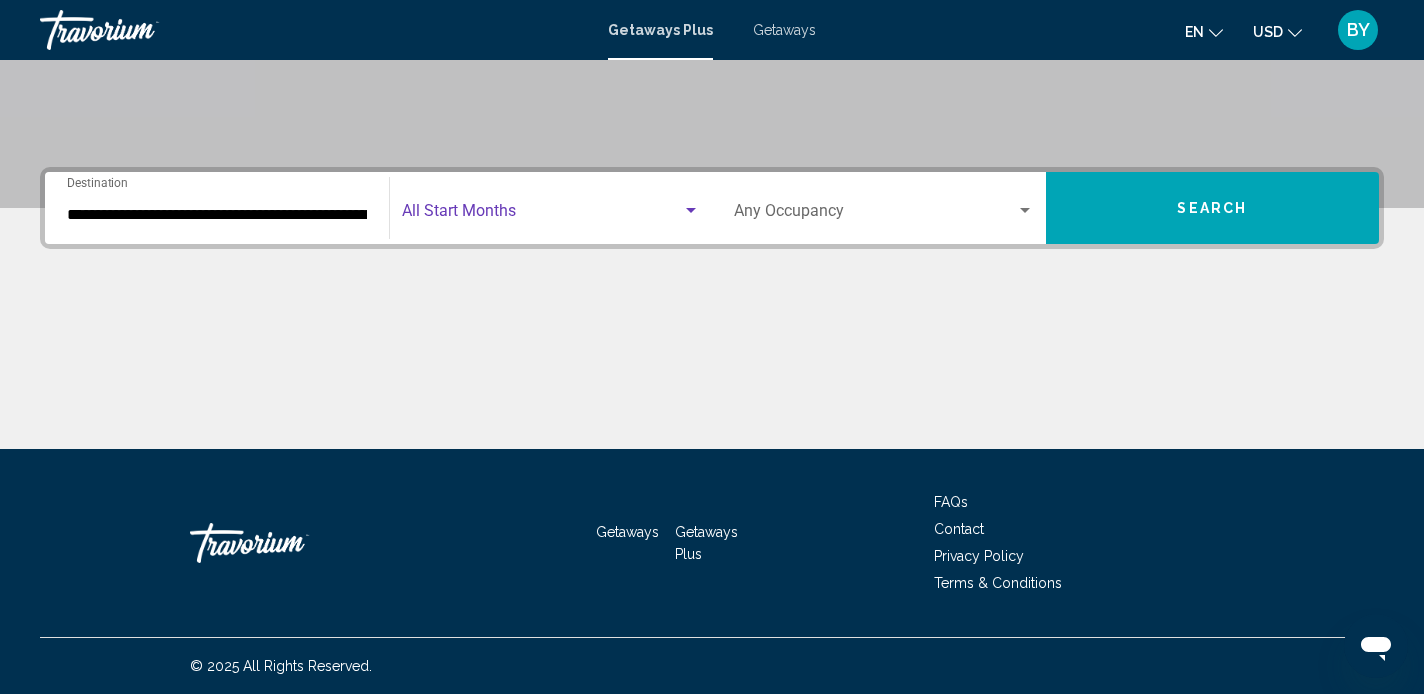 click at bounding box center (691, 210) 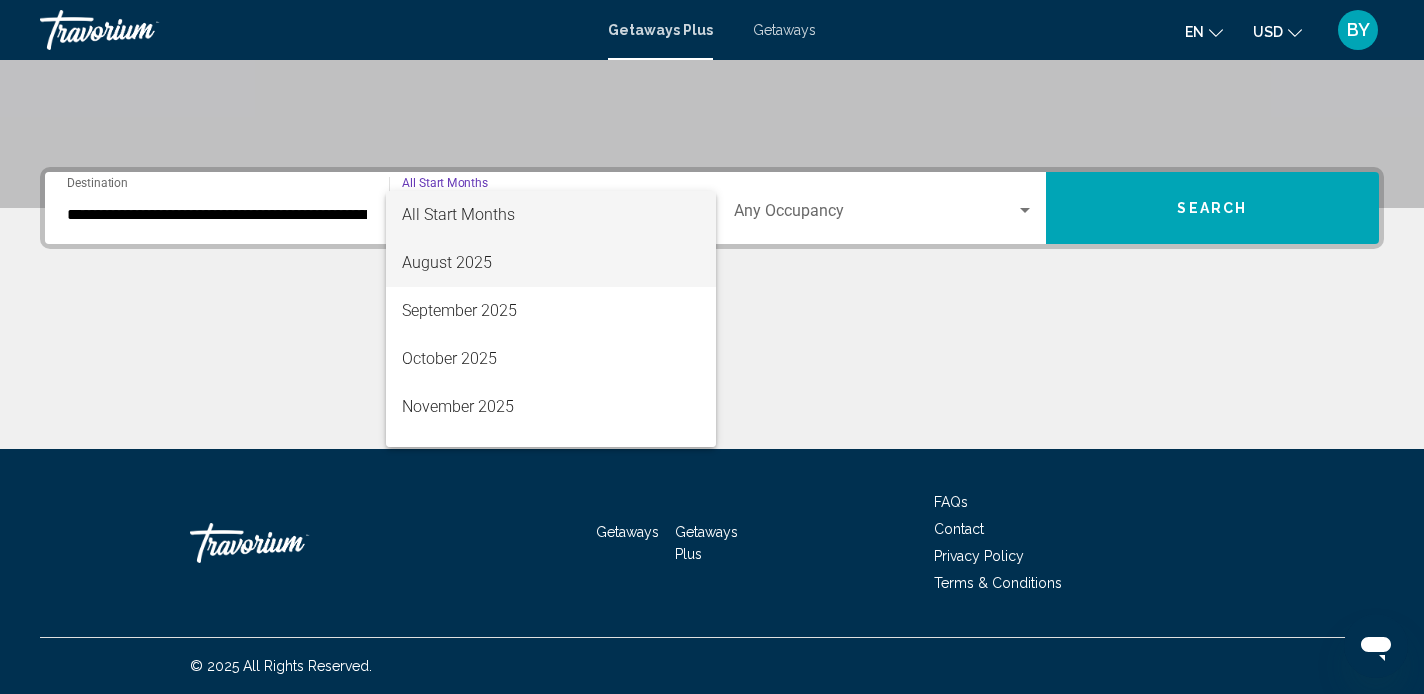 click on "August 2025" at bounding box center (551, 263) 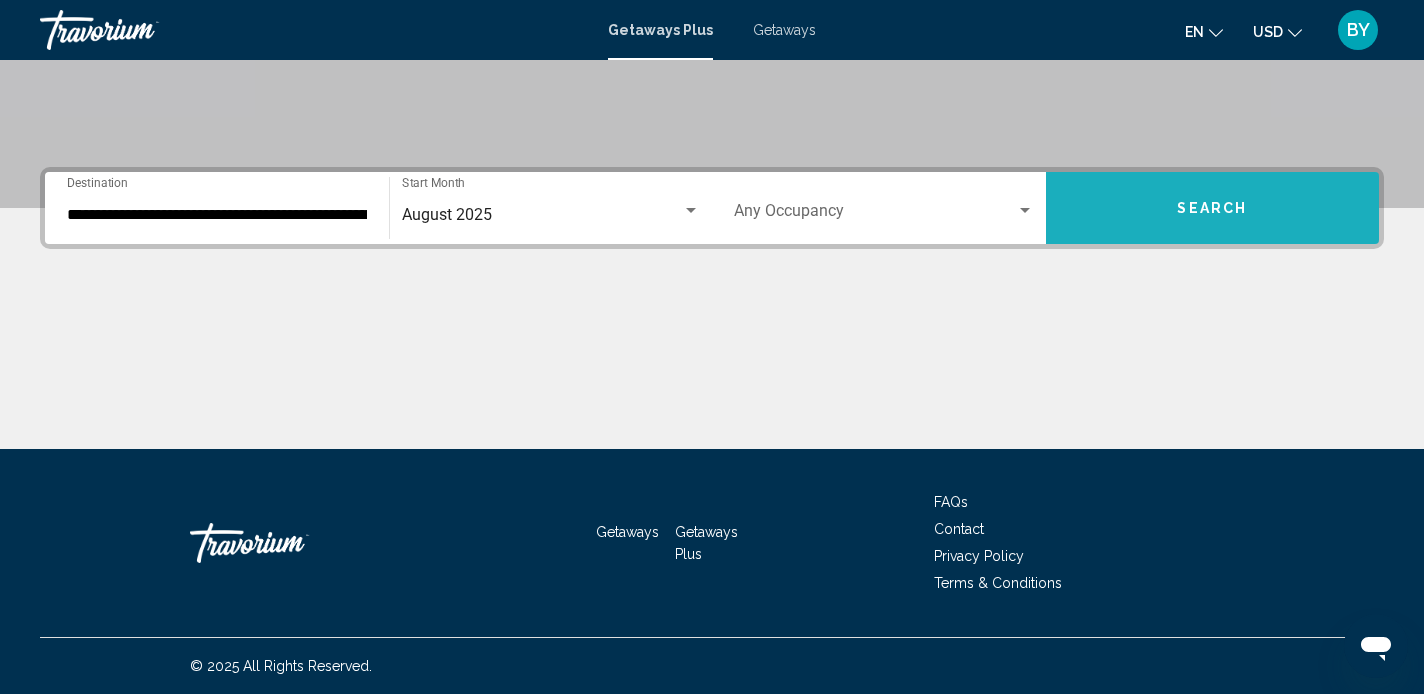 click on "Search" at bounding box center [1213, 208] 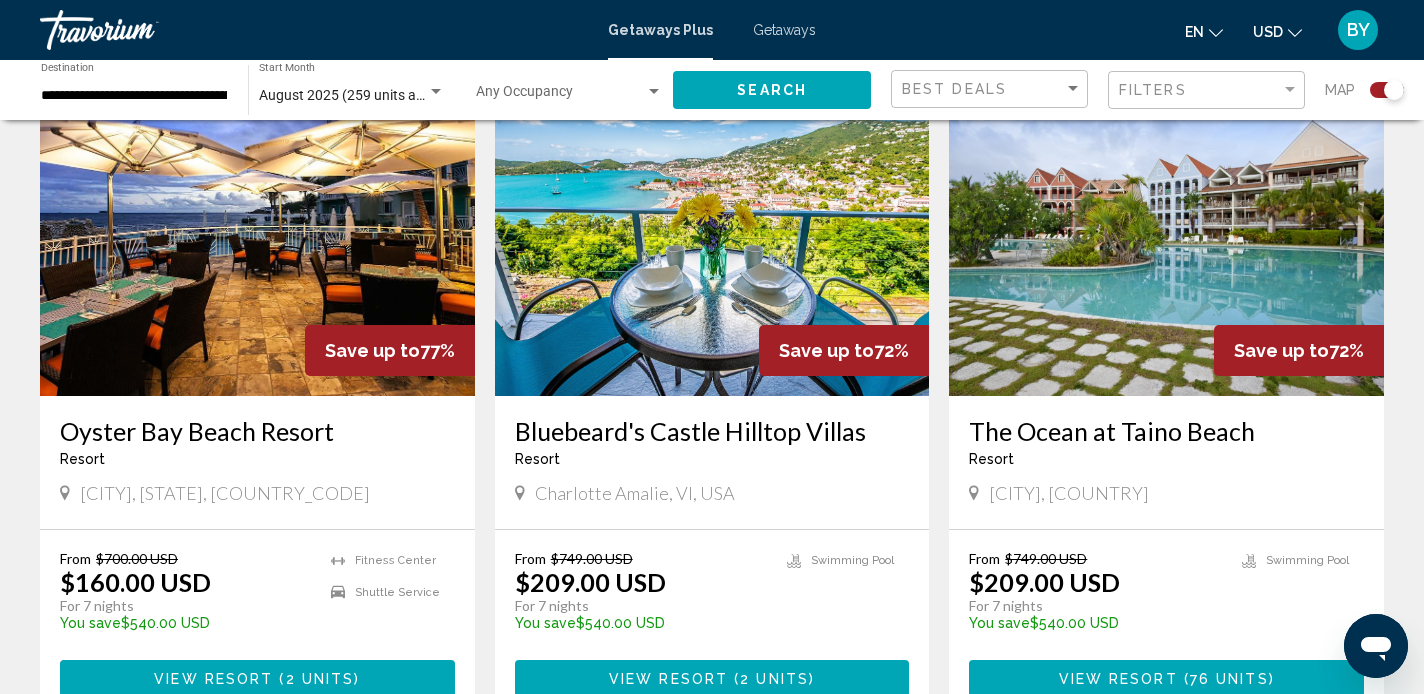 scroll, scrollTop: 758, scrollLeft: 0, axis: vertical 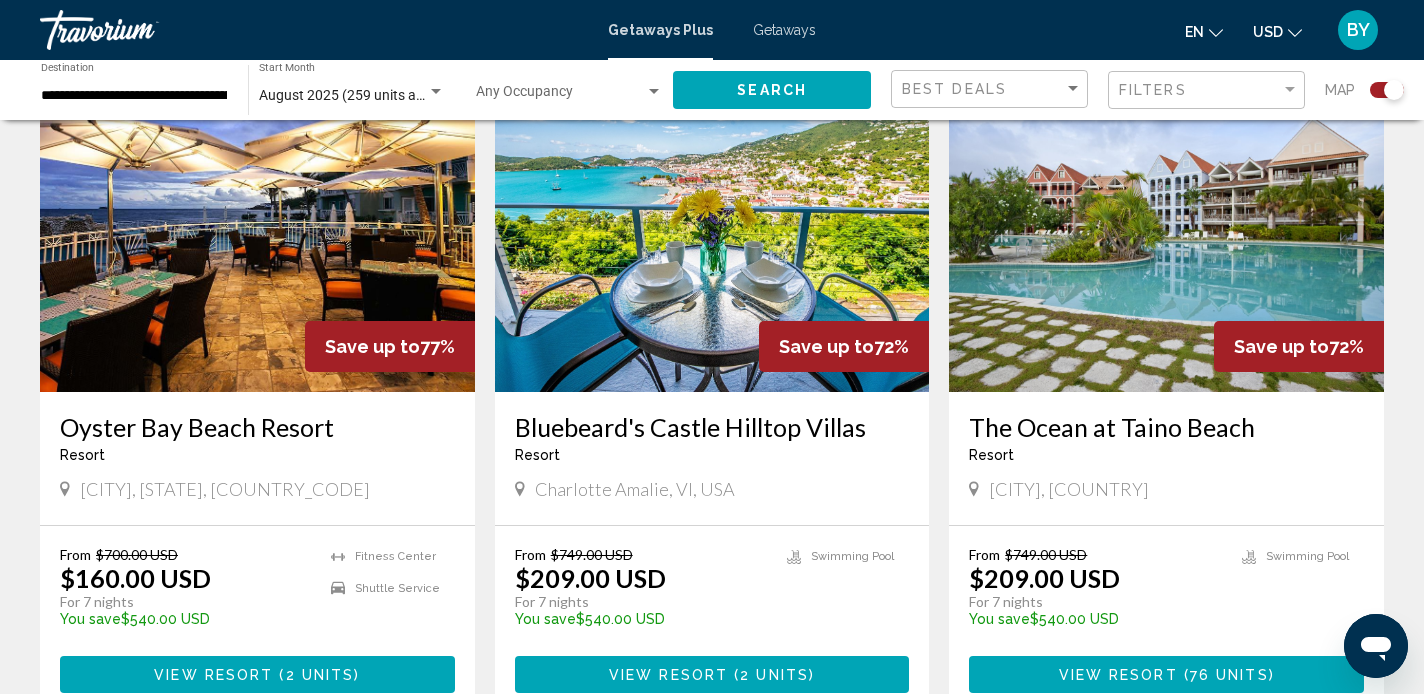 click at bounding box center [712, 232] 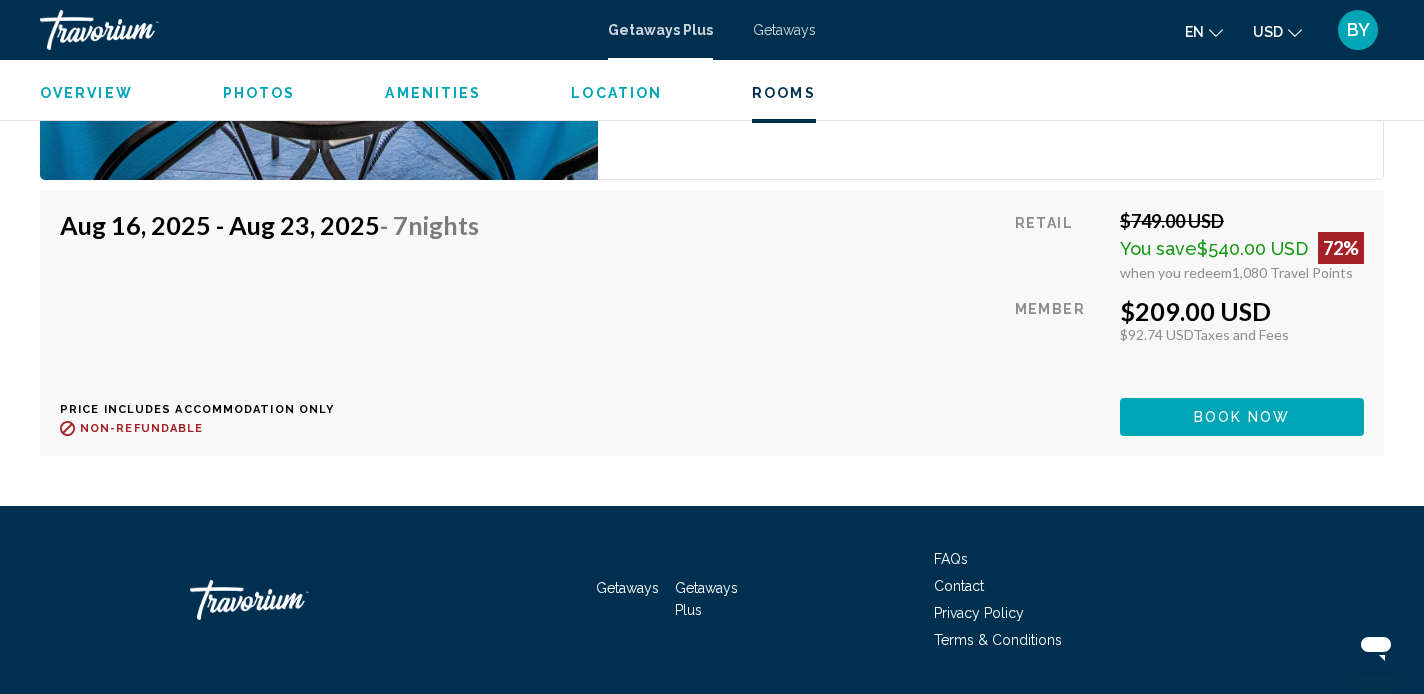 scroll, scrollTop: 3531, scrollLeft: 0, axis: vertical 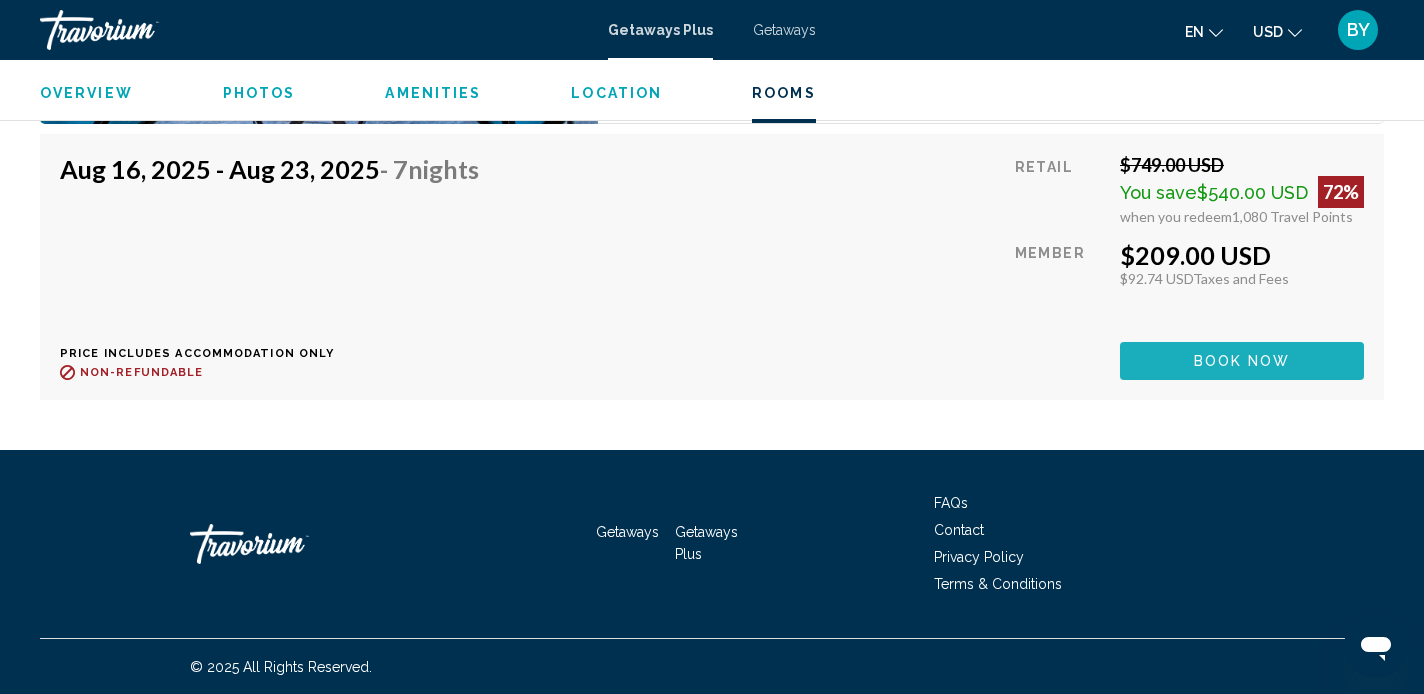 click on "Book now" at bounding box center (1242, 360) 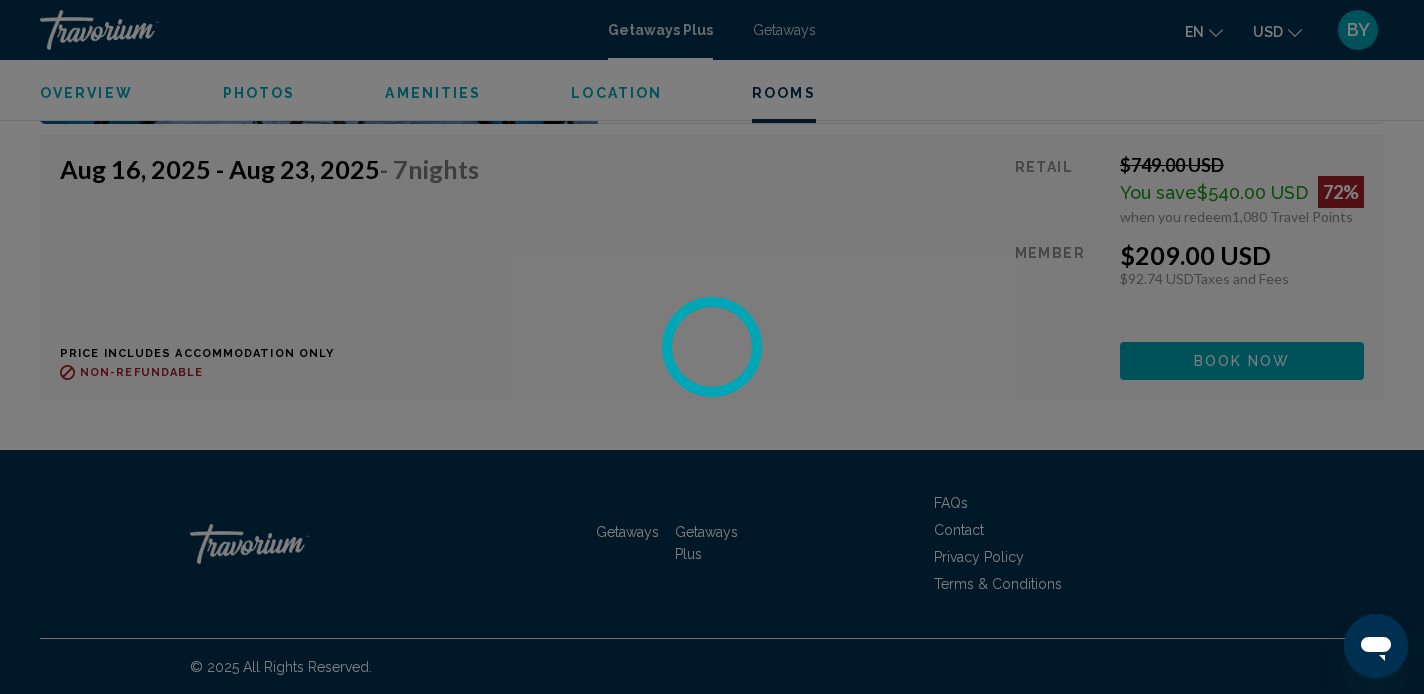 scroll, scrollTop: 0, scrollLeft: 0, axis: both 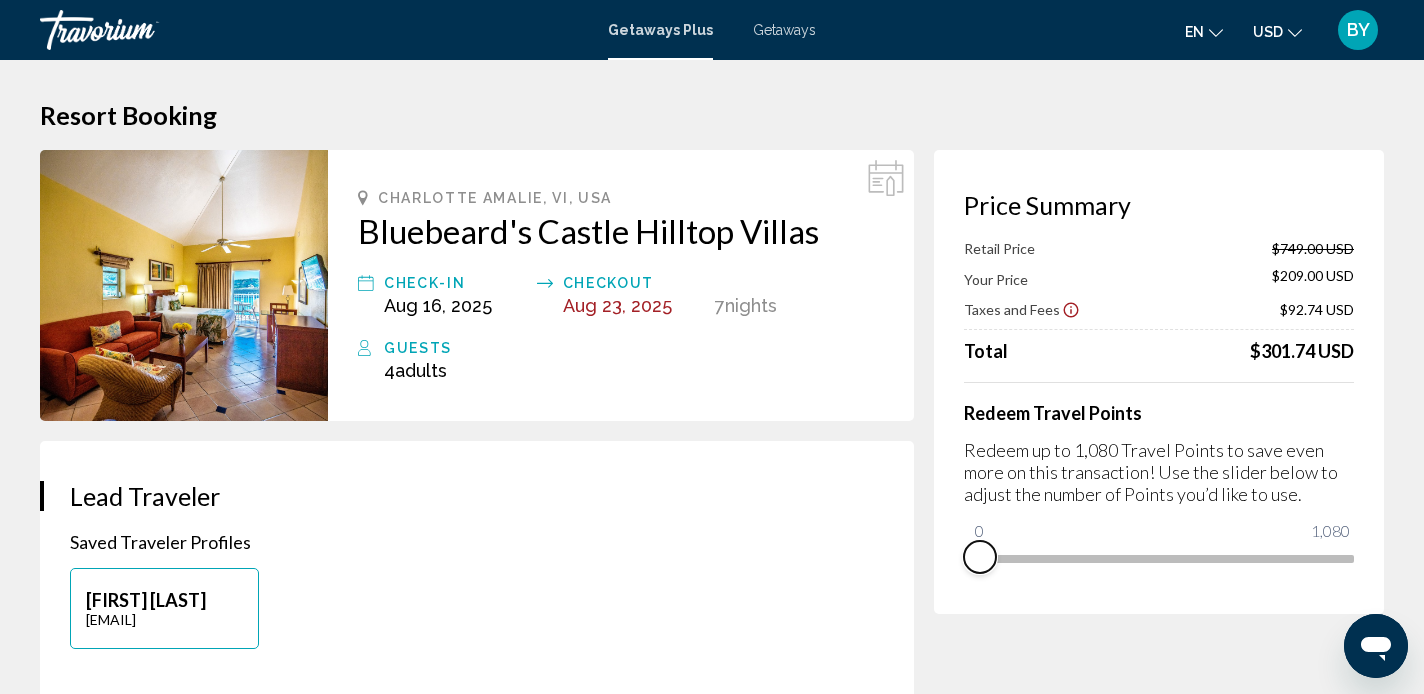 drag, startPoint x: 1340, startPoint y: 588, endPoint x: 975, endPoint y: 602, distance: 365.2684 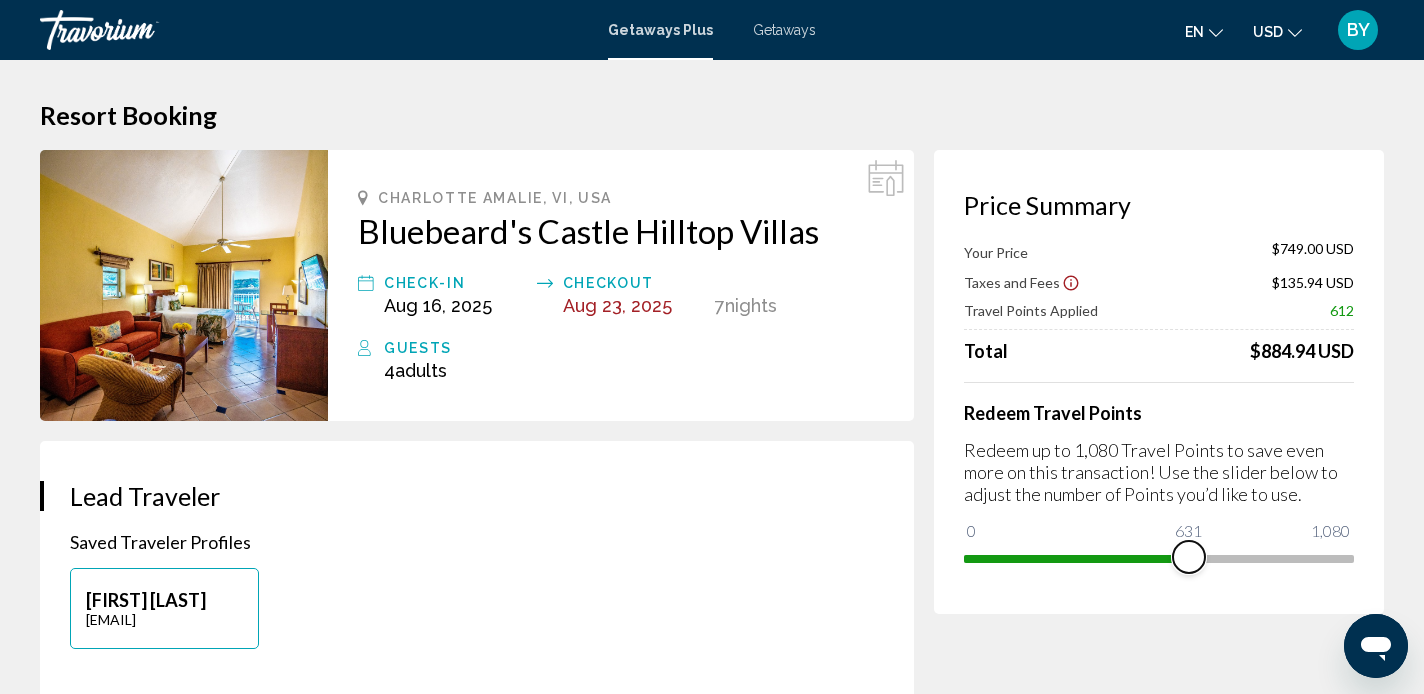 drag, startPoint x: 981, startPoint y: 533, endPoint x: 1207, endPoint y: 556, distance: 227.16734 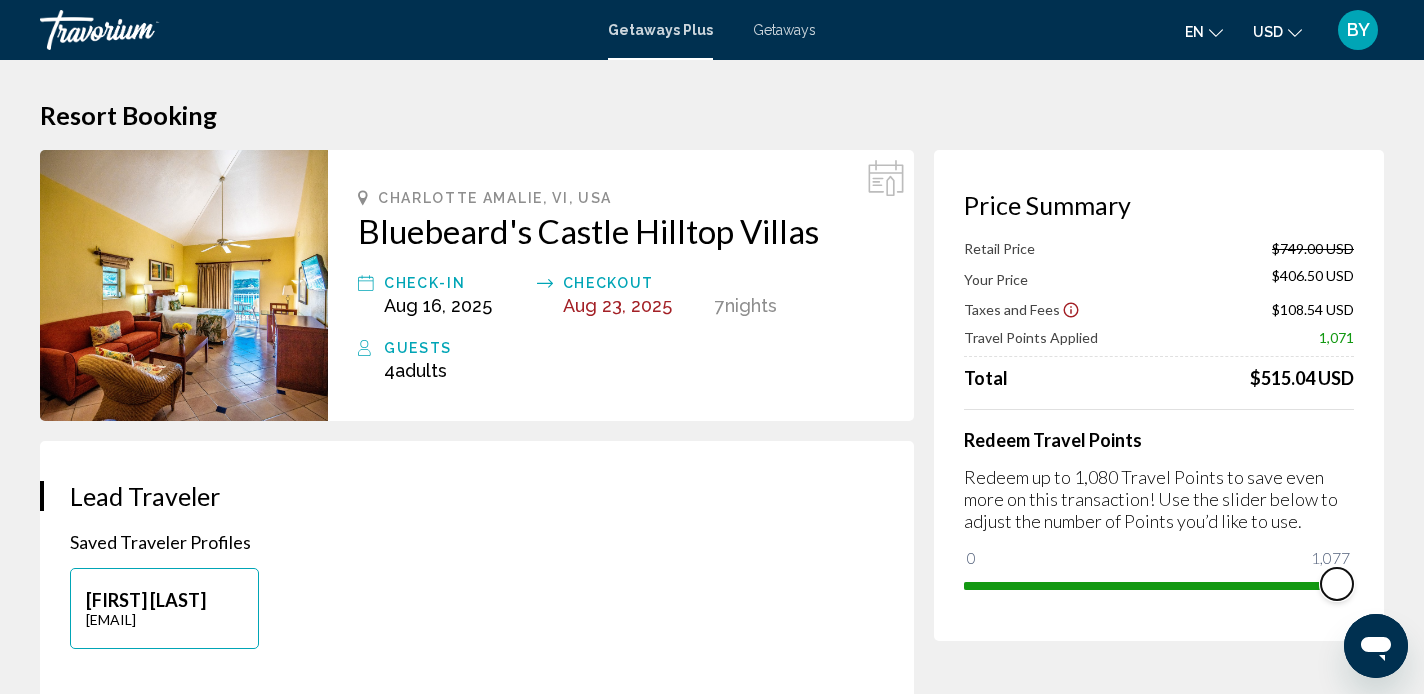 drag, startPoint x: 1211, startPoint y: 577, endPoint x: 1337, endPoint y: 596, distance: 127.424484 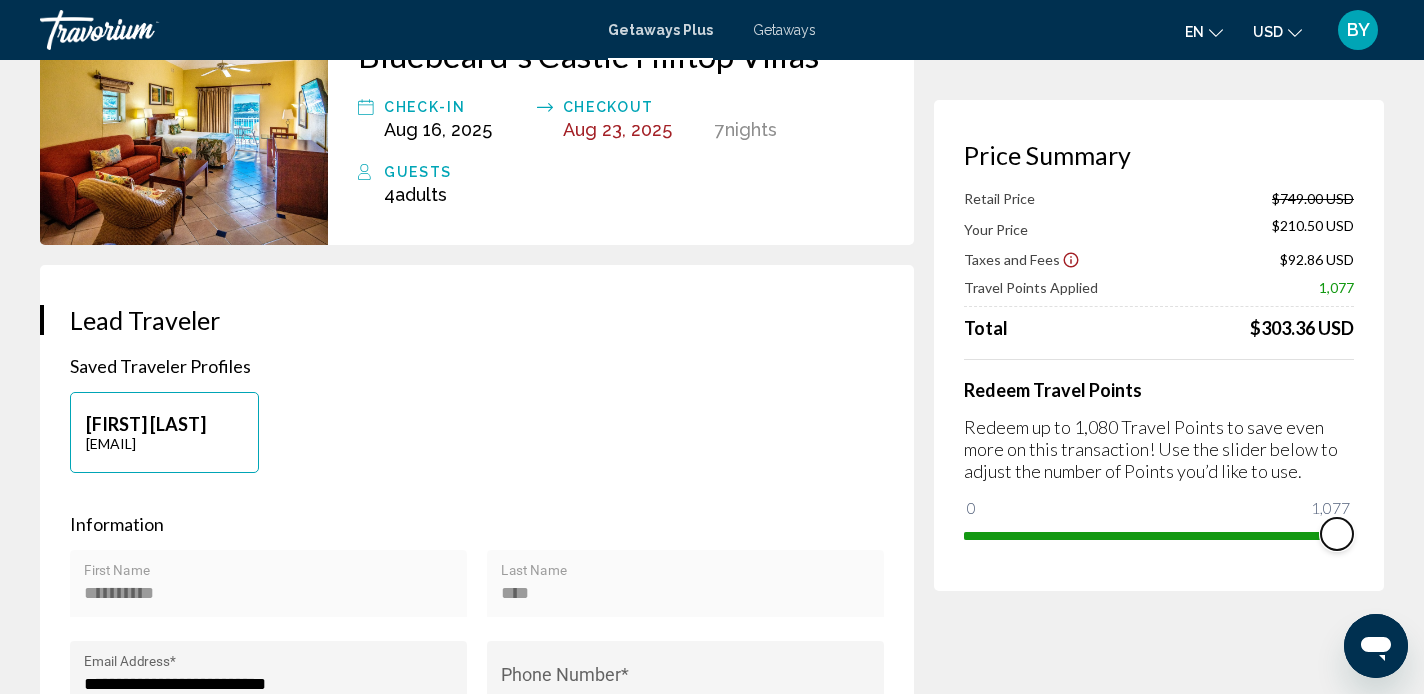 scroll, scrollTop: 0, scrollLeft: 0, axis: both 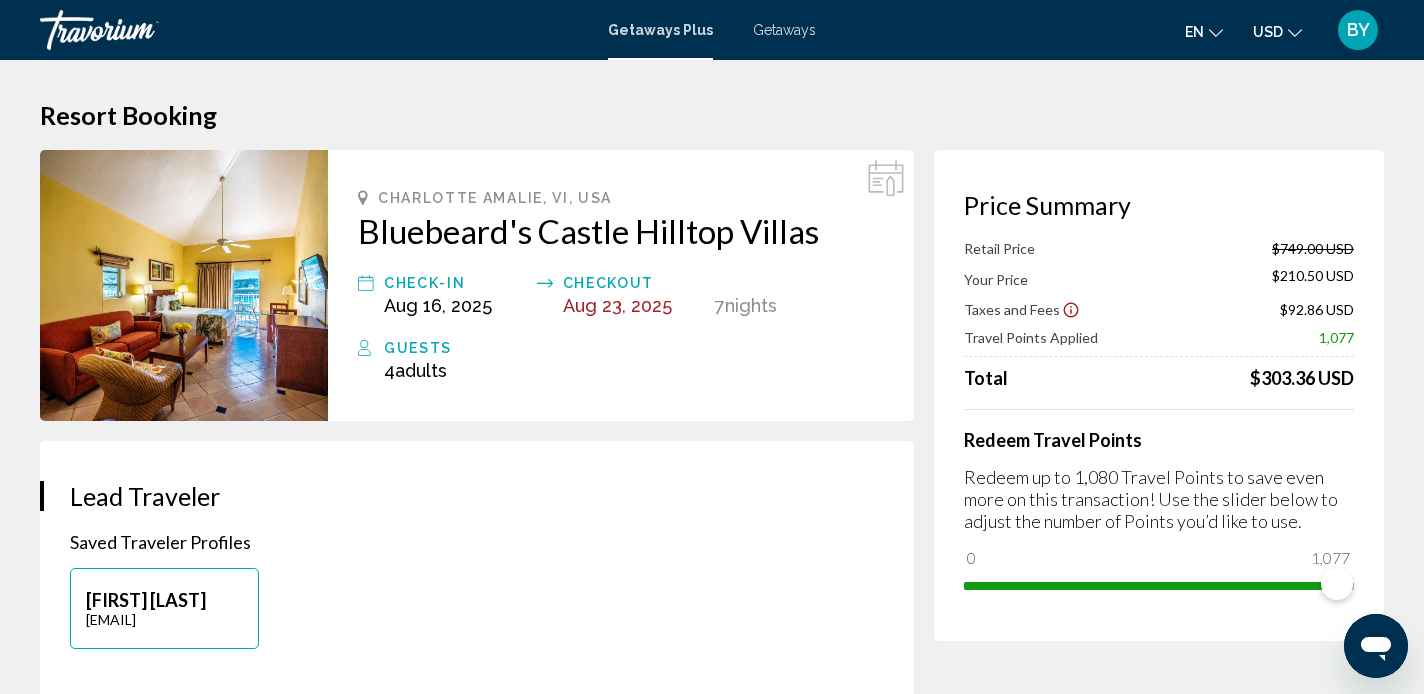 click at bounding box center (140, 30) 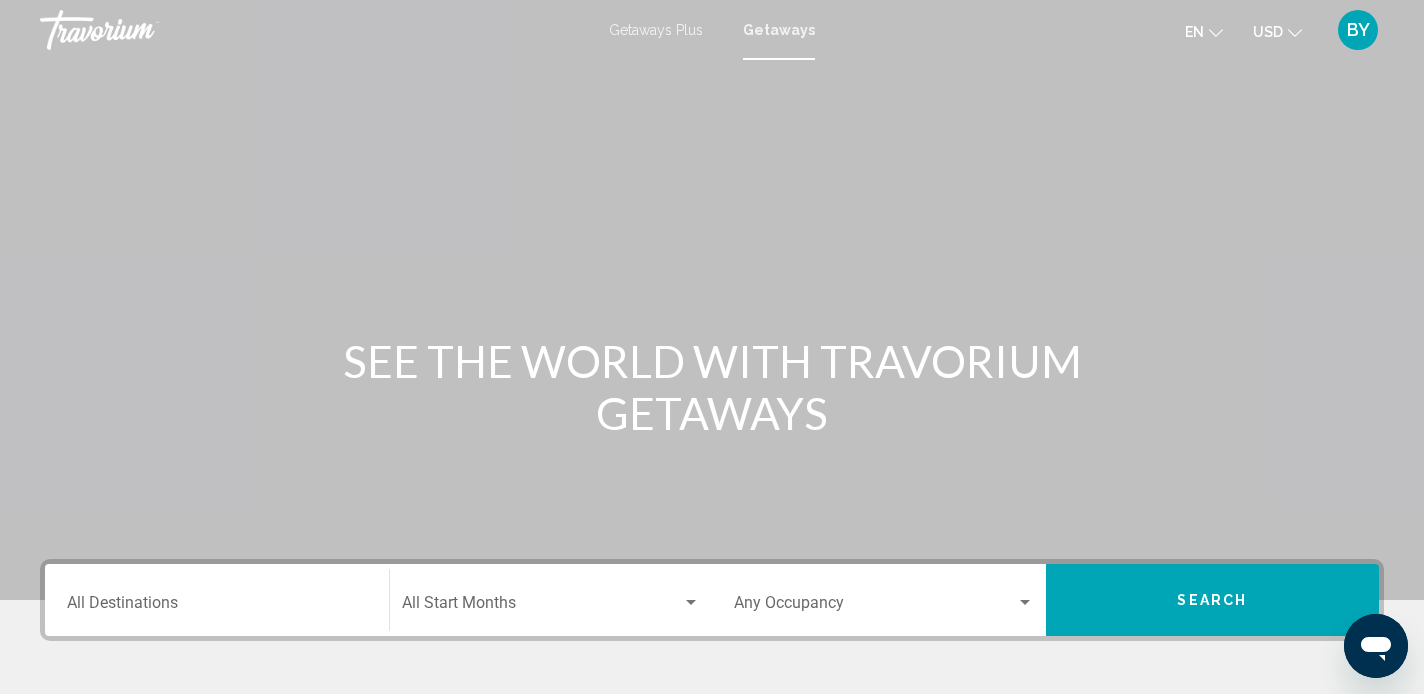 click at bounding box center (140, 30) 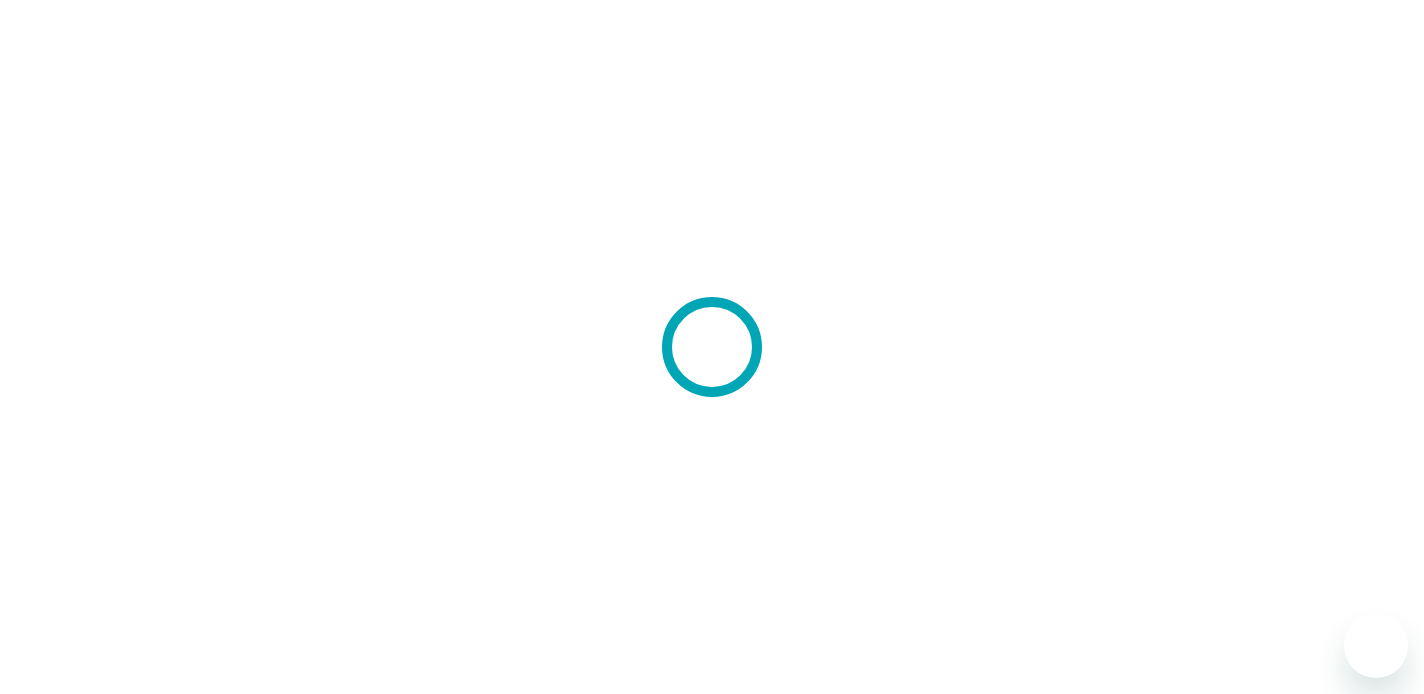 scroll, scrollTop: 0, scrollLeft: 0, axis: both 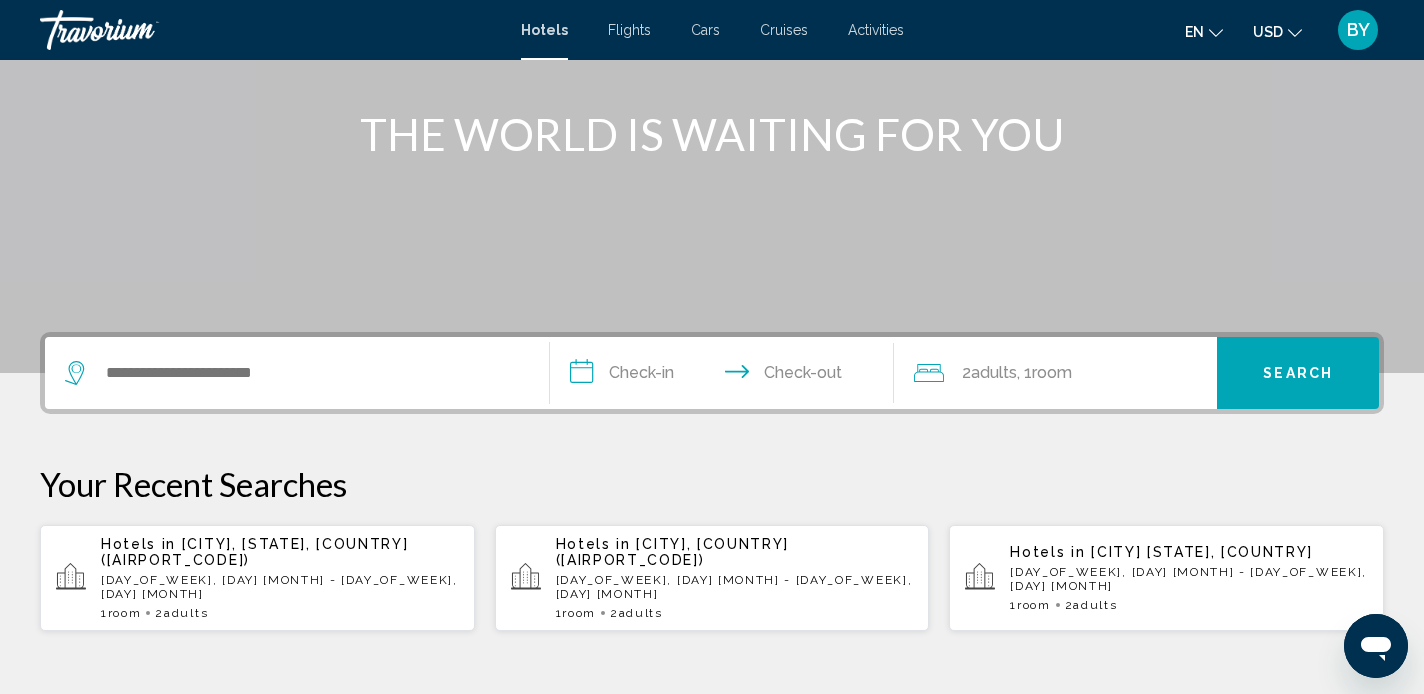 click on "Sat, 14 Feb - Wed, 18 Feb" at bounding box center (735, 587) 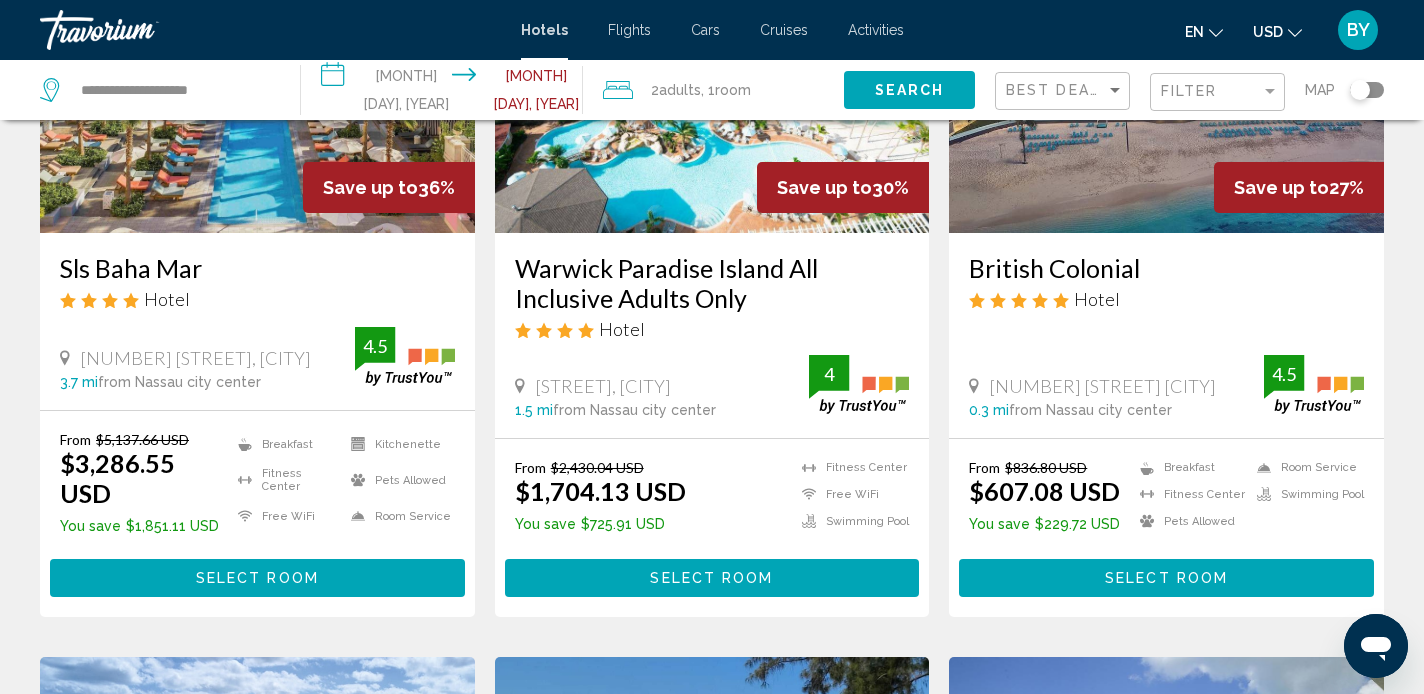 scroll, scrollTop: 281, scrollLeft: 0, axis: vertical 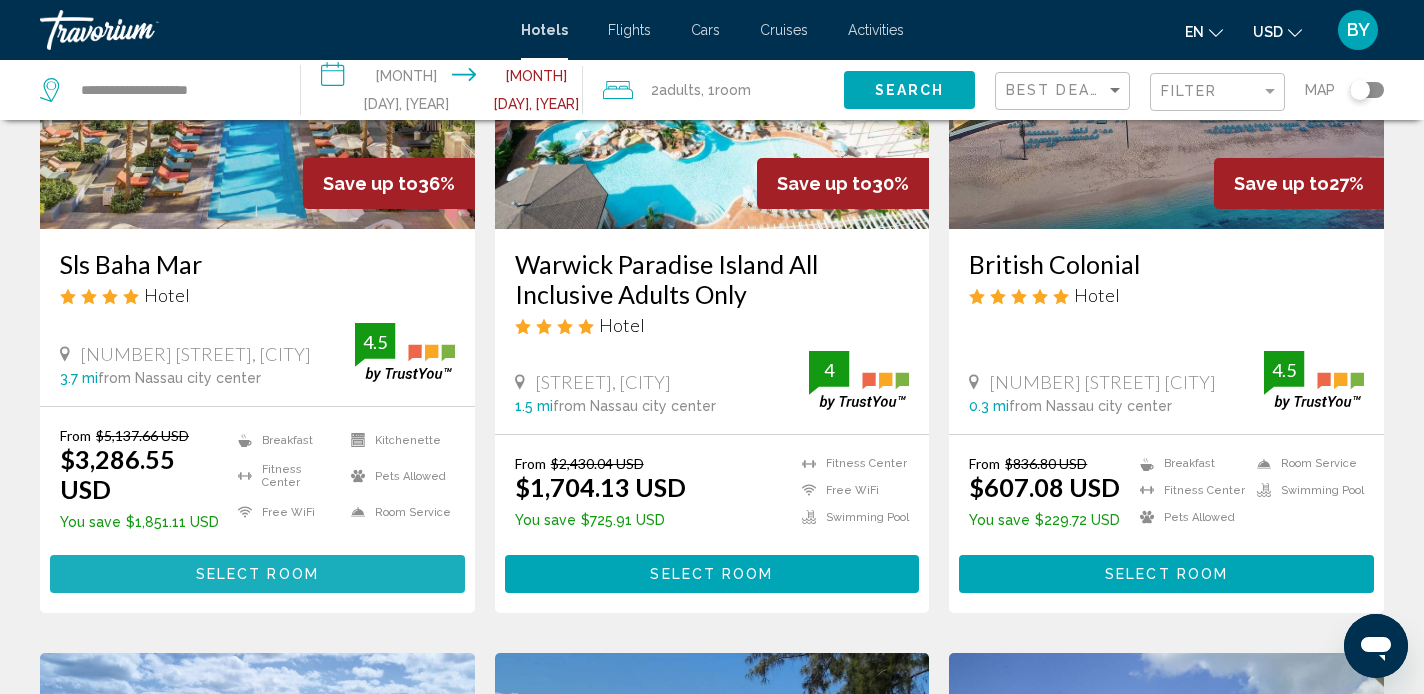 click on "Select Room" at bounding box center (257, 575) 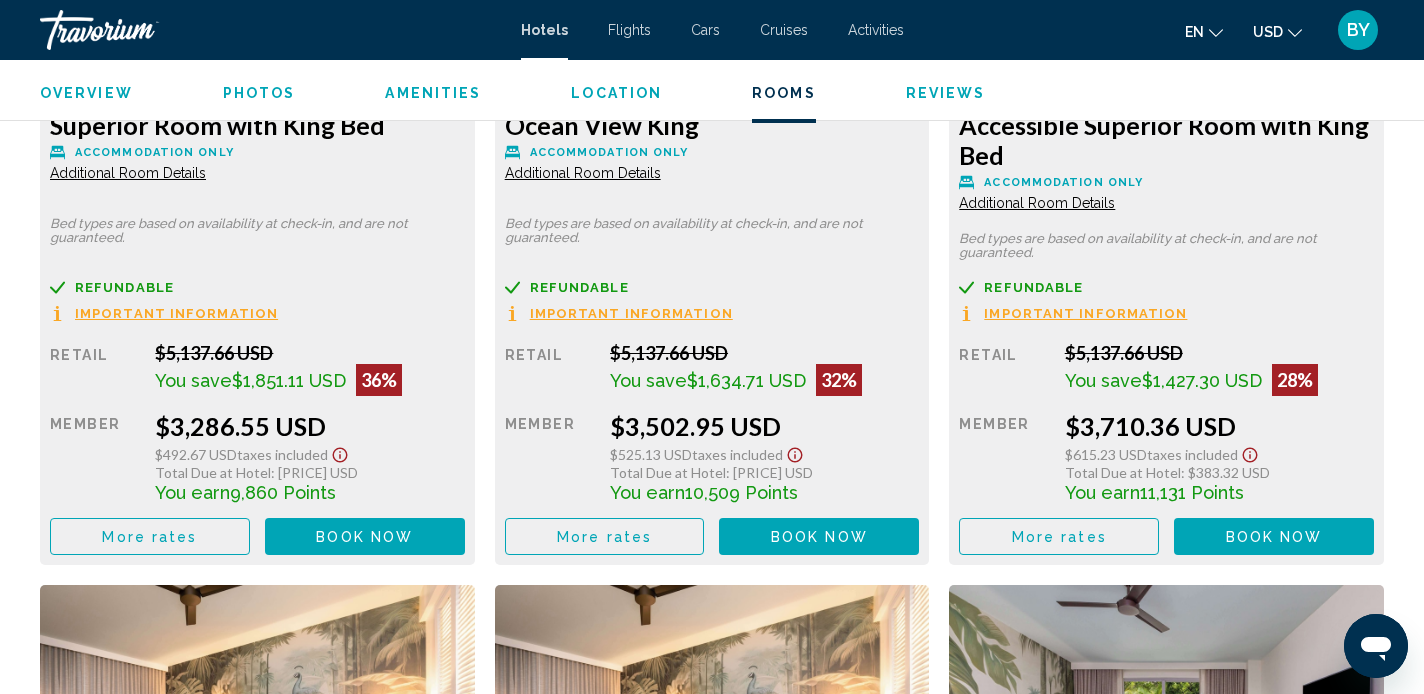 scroll, scrollTop: 2983, scrollLeft: 0, axis: vertical 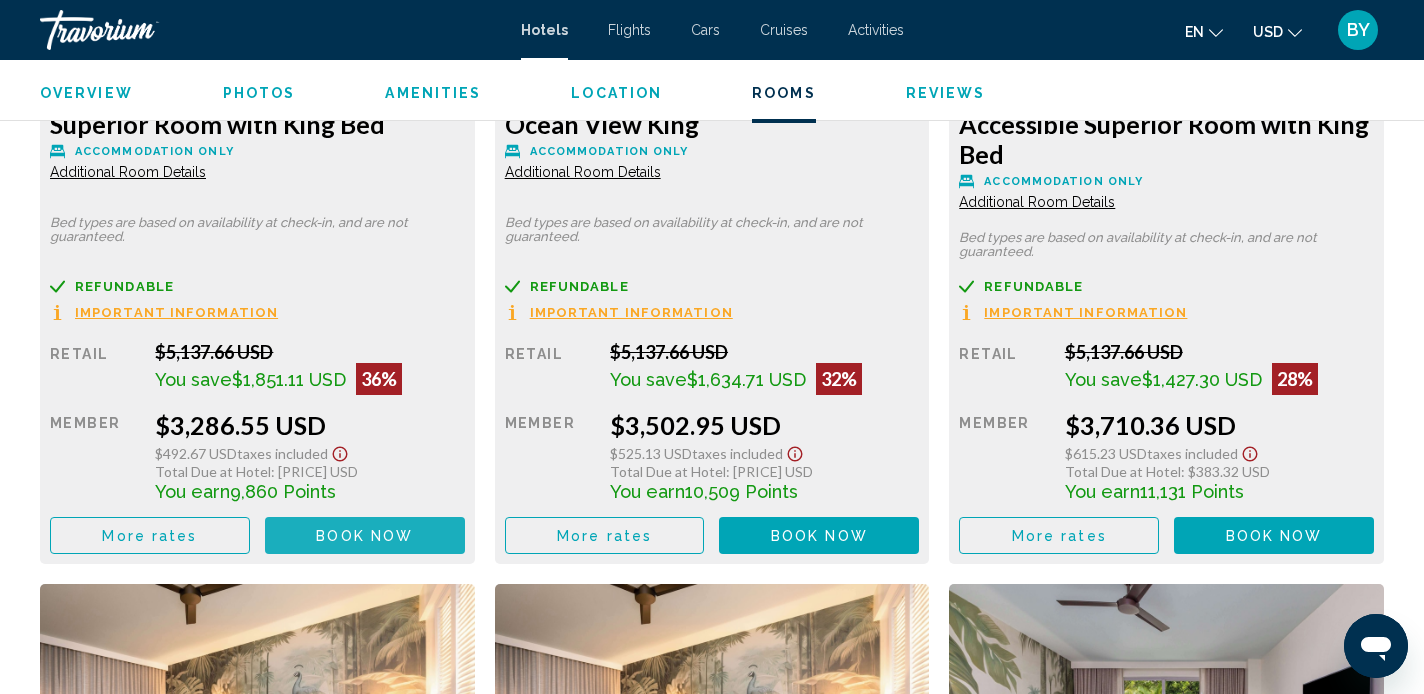 click on "Book now" at bounding box center (364, 536) 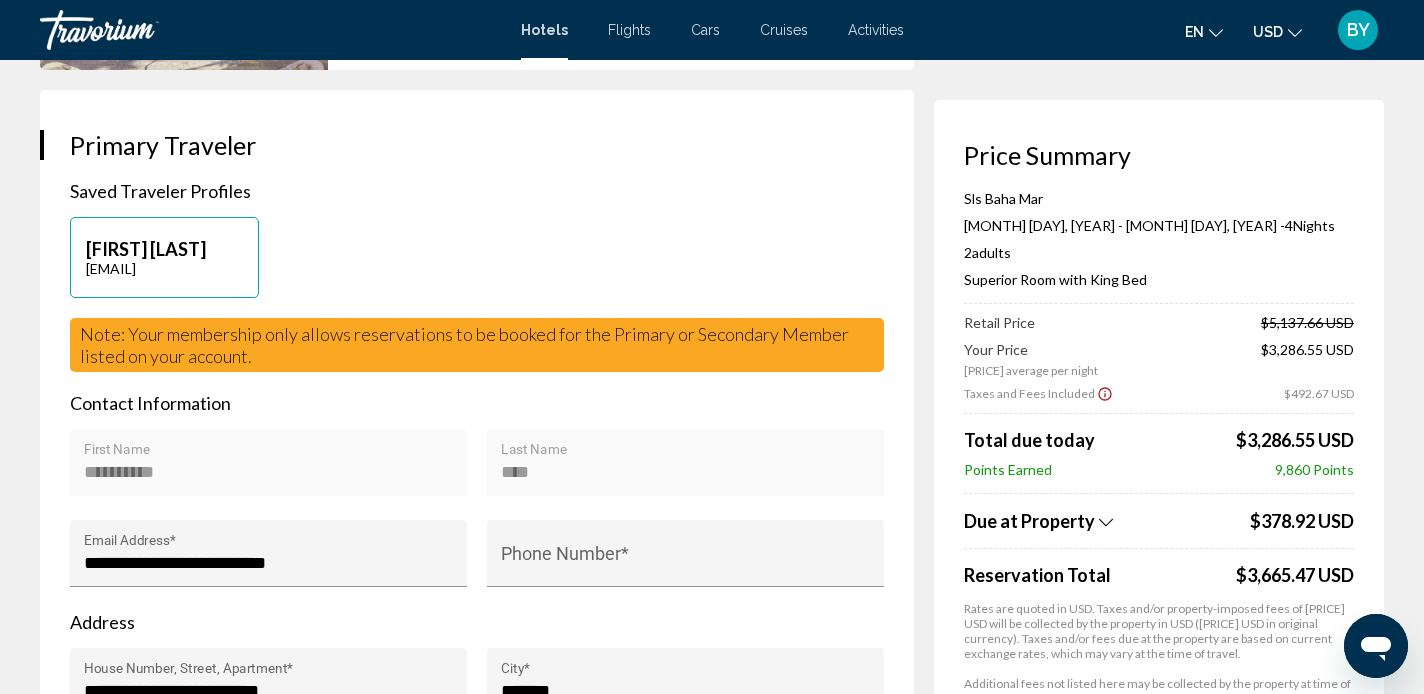 scroll, scrollTop: 0, scrollLeft: 0, axis: both 